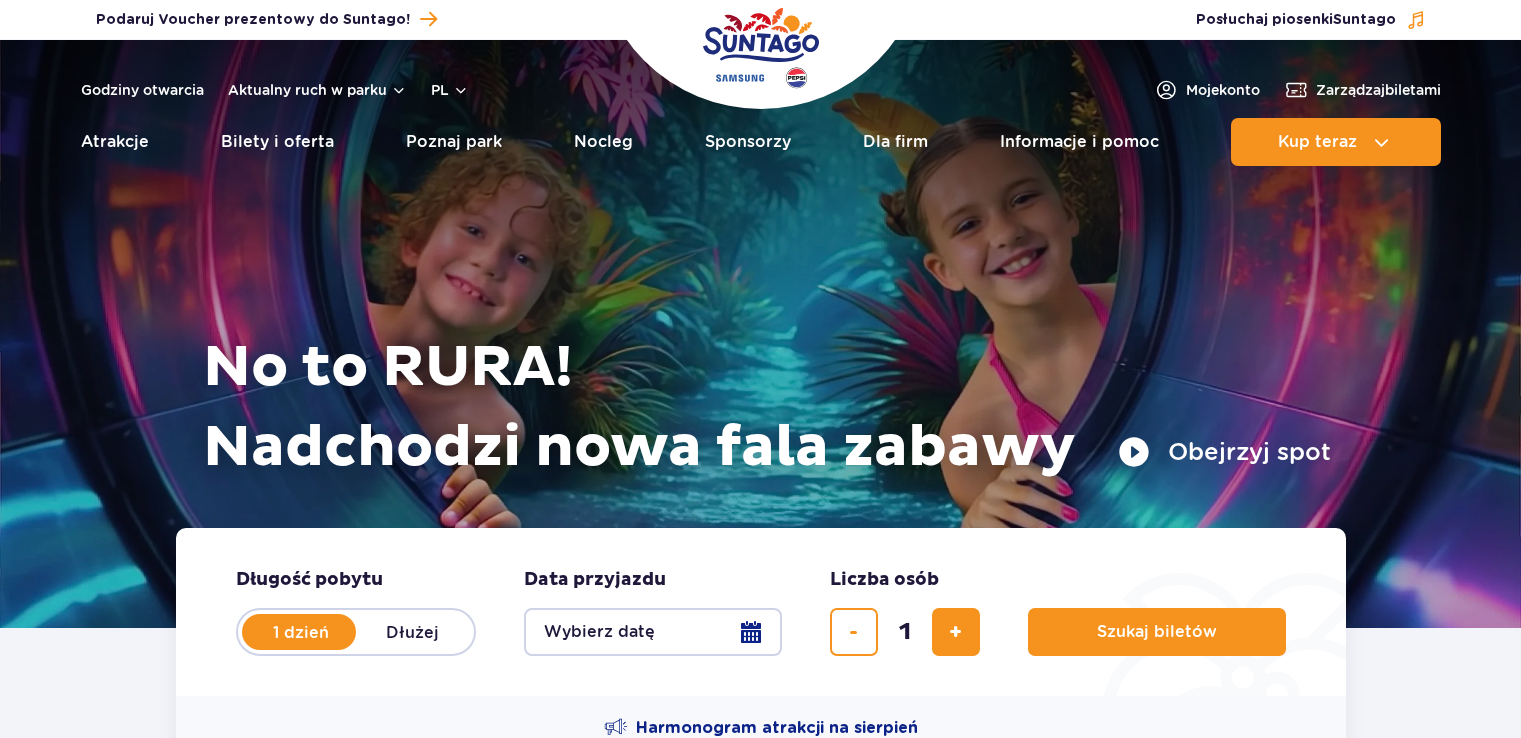 scroll, scrollTop: 0, scrollLeft: 0, axis: both 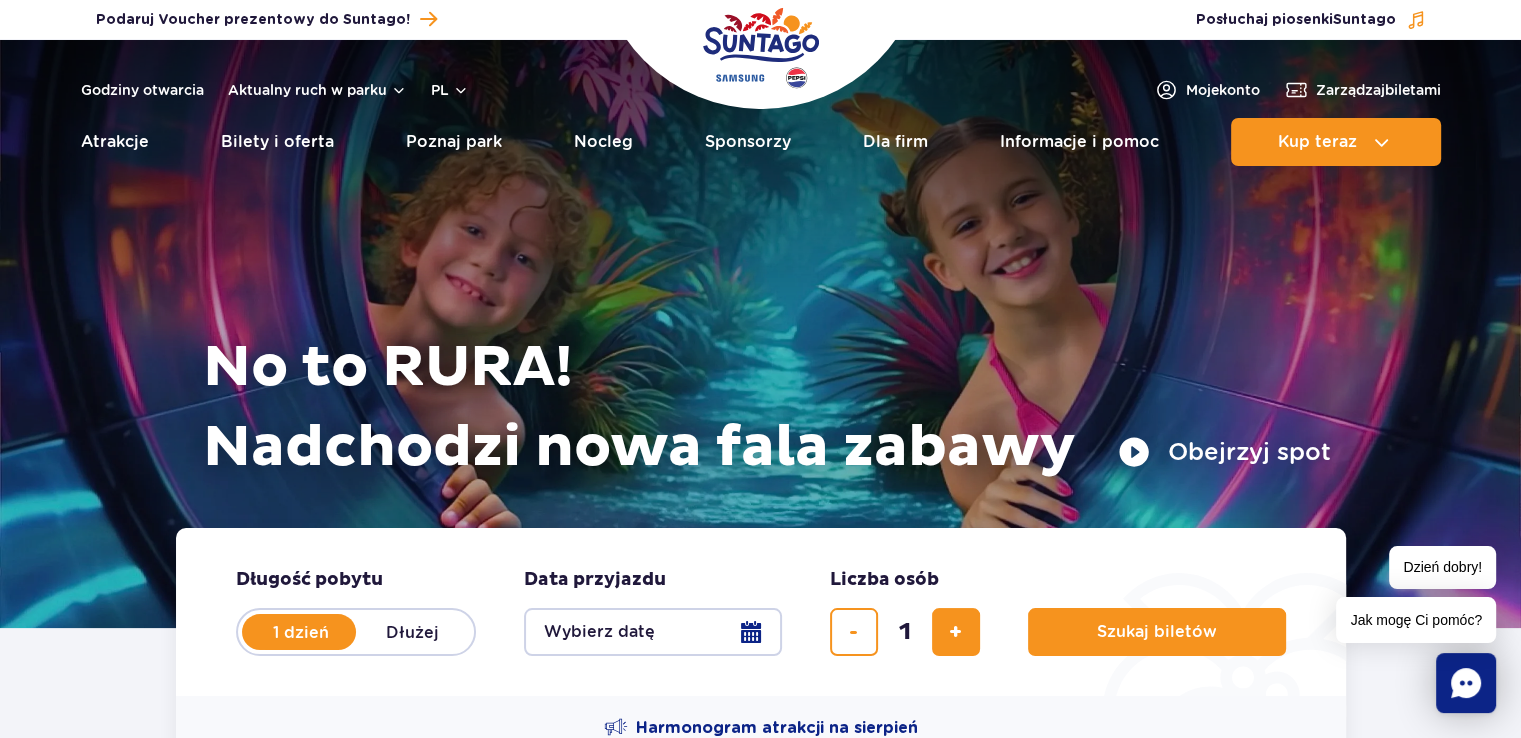 click on "Wybierz datę" at bounding box center [653, 632] 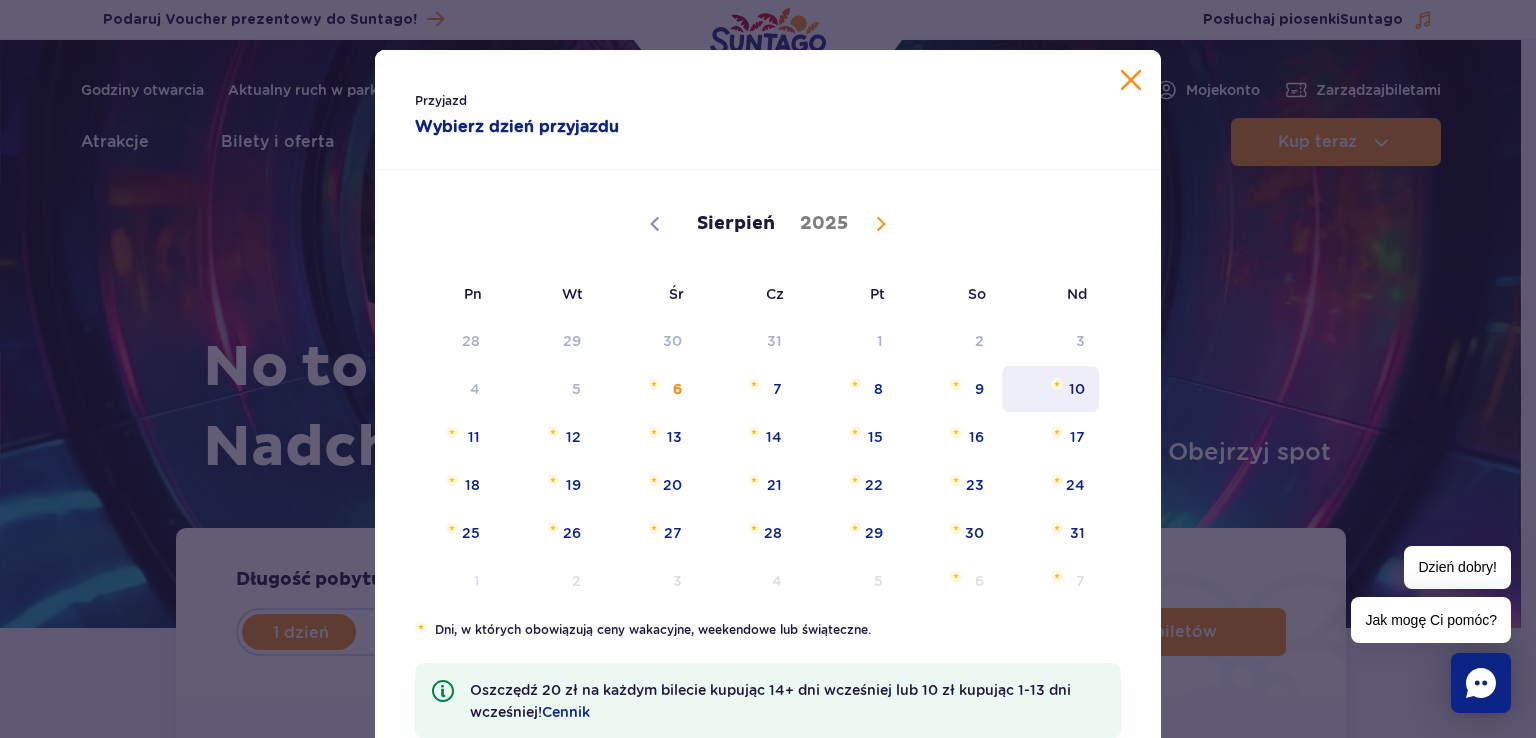 click on "10" at bounding box center [1050, 389] 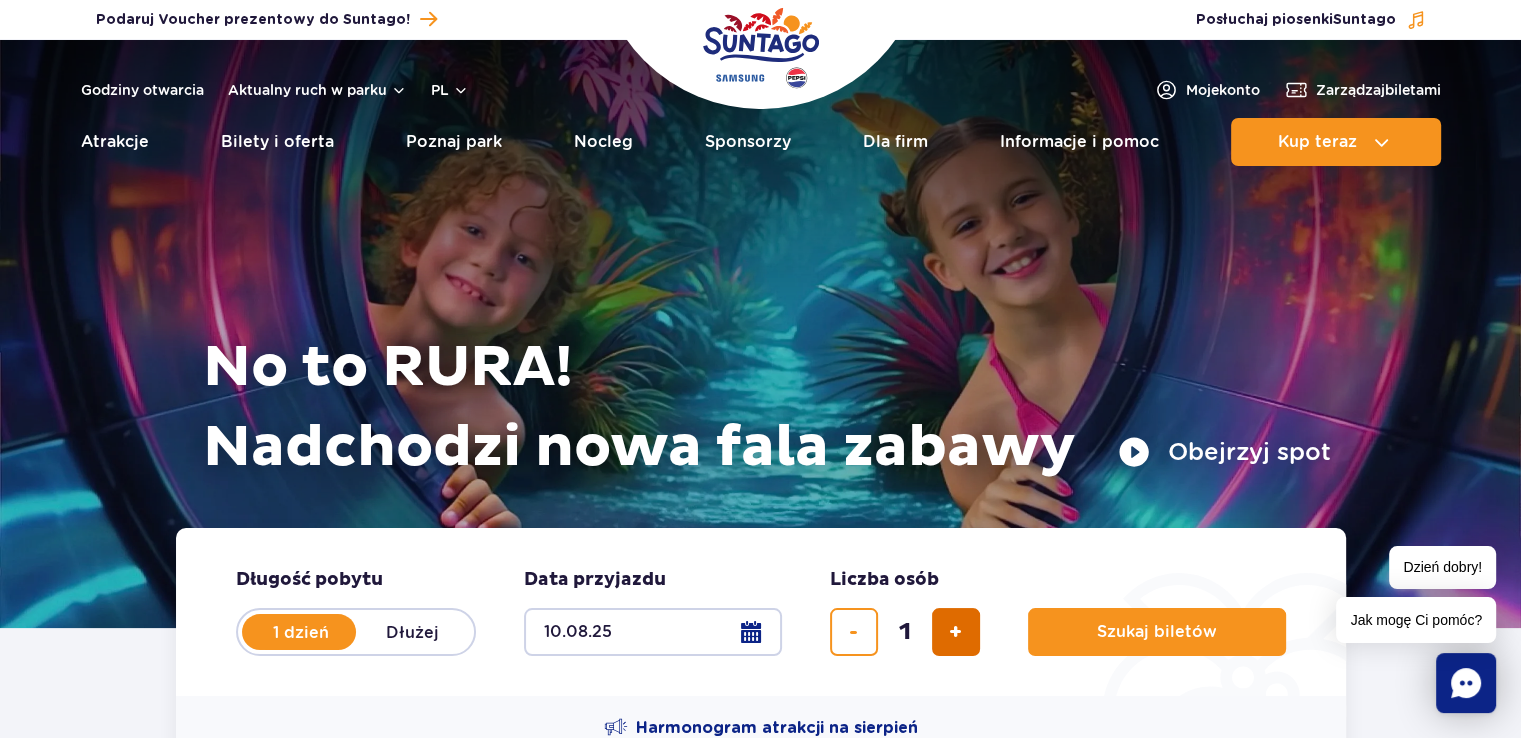 click at bounding box center [955, 632] 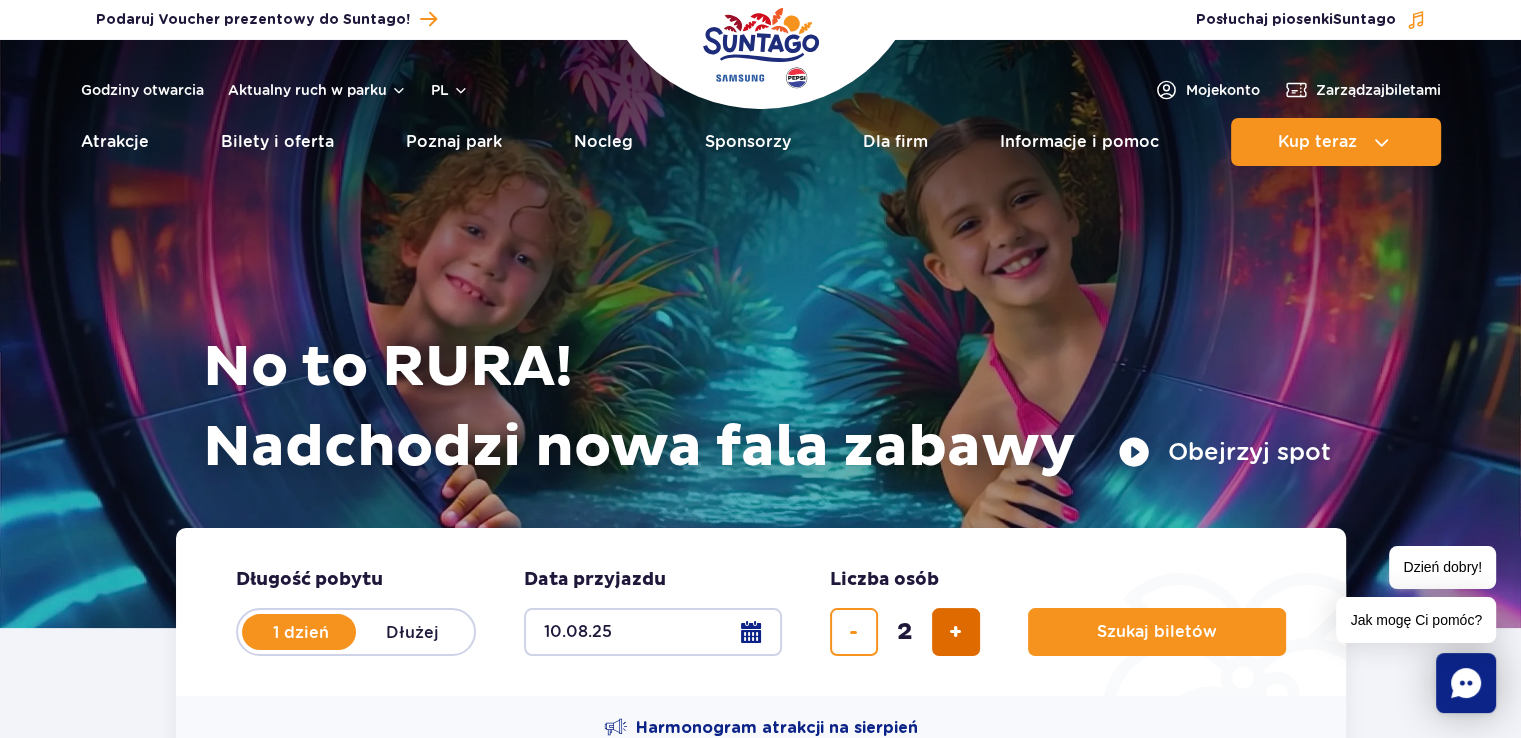 click at bounding box center (955, 632) 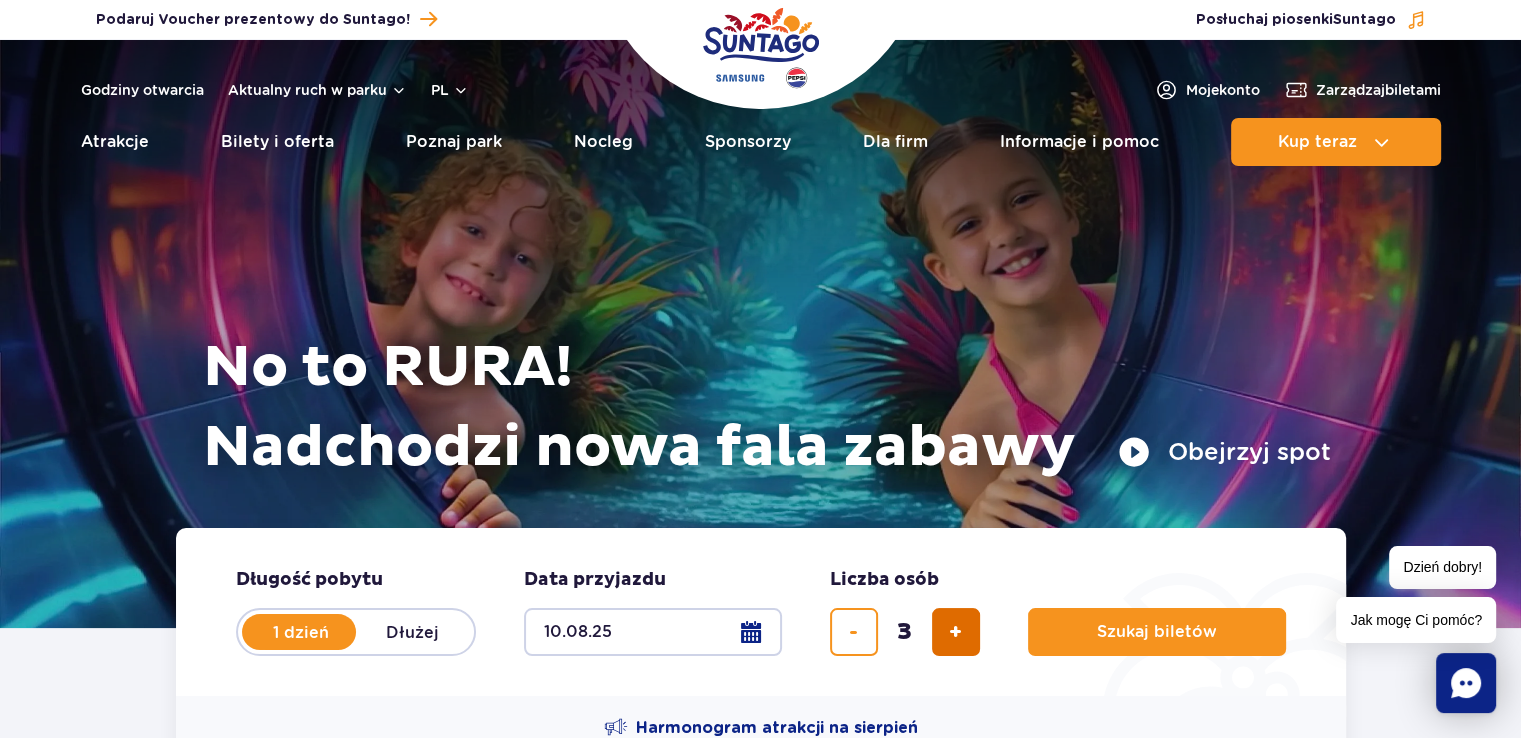 click at bounding box center [955, 632] 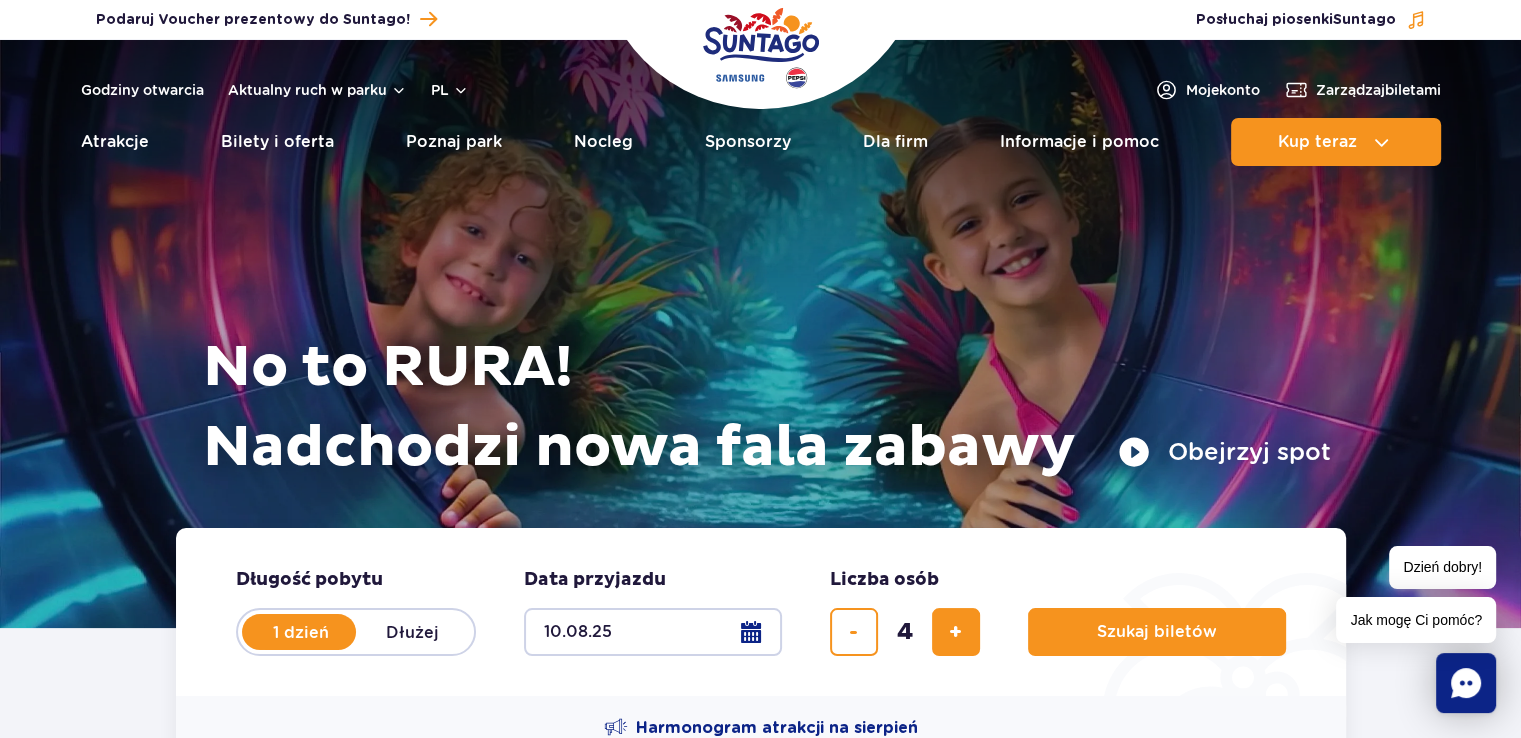 click on "No to RURA!  Nadchodzi nowa fala zabawy
Obejrzyj spot" at bounding box center (761, 406) 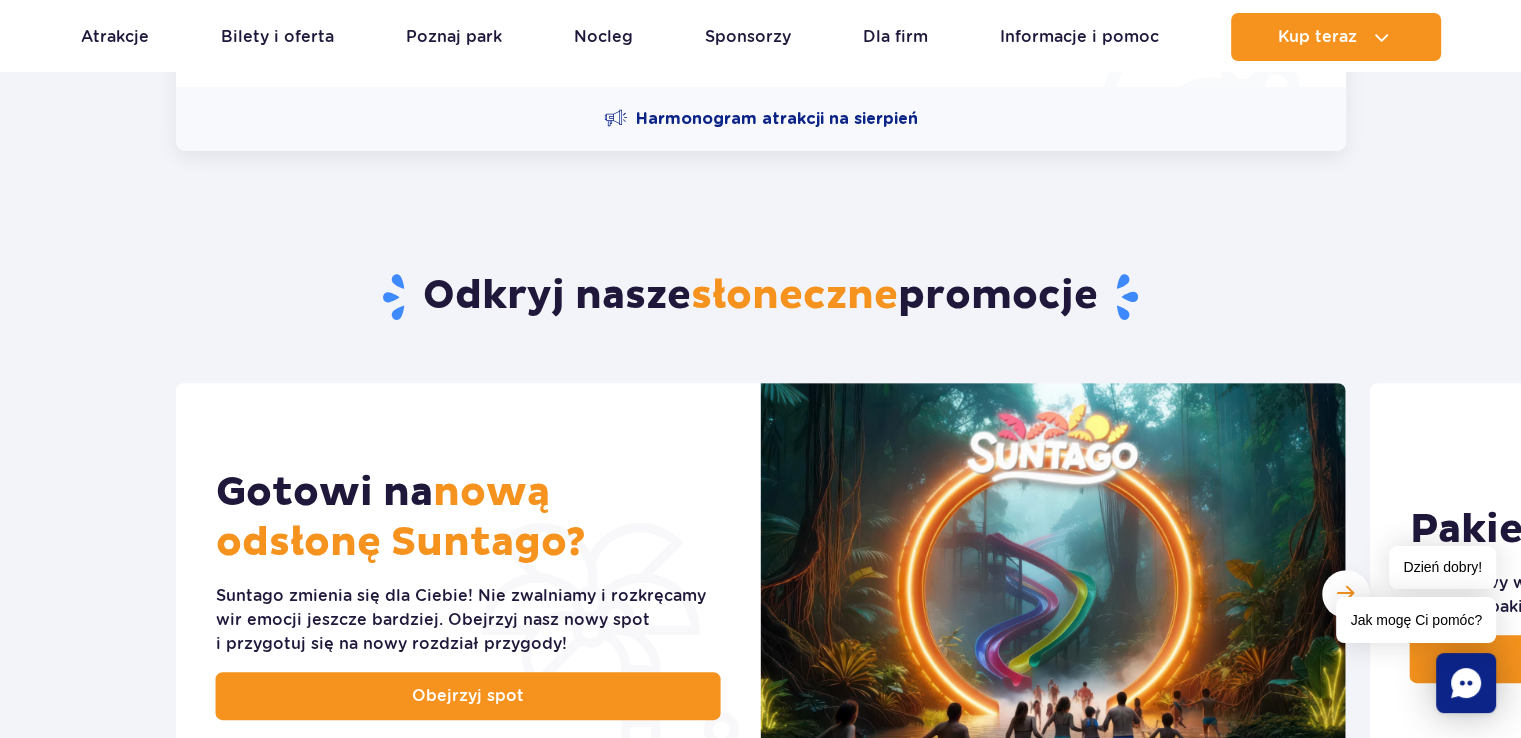 scroll, scrollTop: 303, scrollLeft: 0, axis: vertical 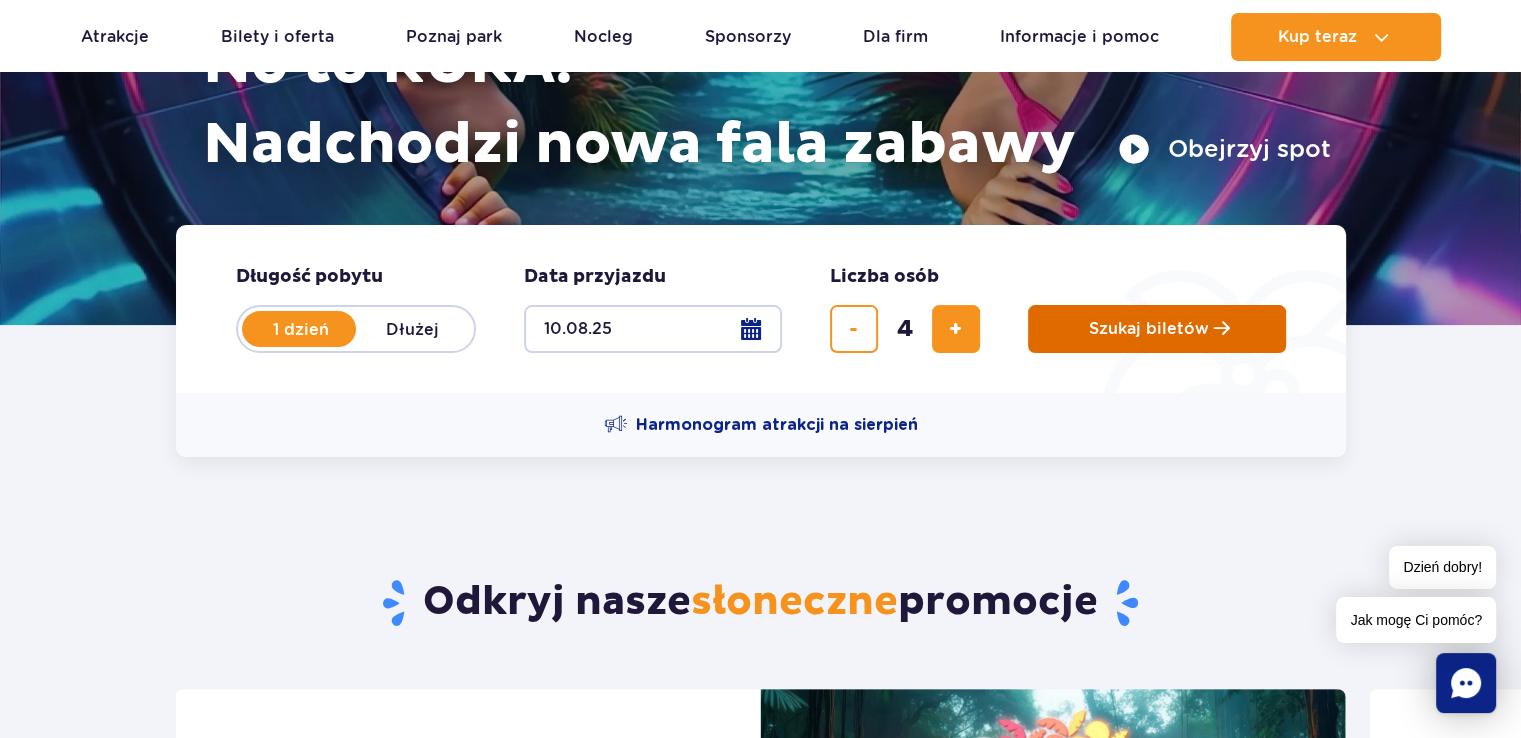 click on "Szukaj biletów" at bounding box center [1157, 329] 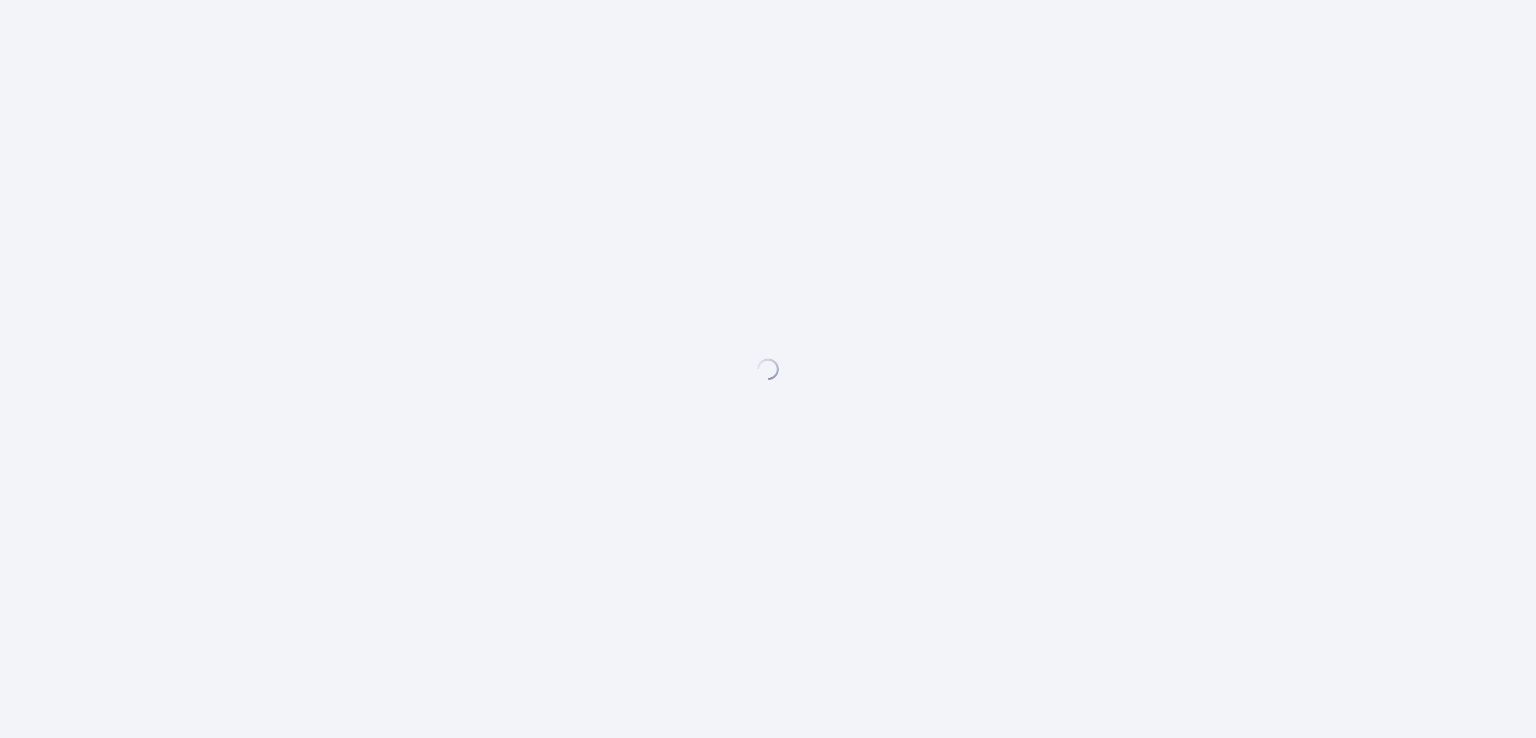 scroll, scrollTop: 0, scrollLeft: 0, axis: both 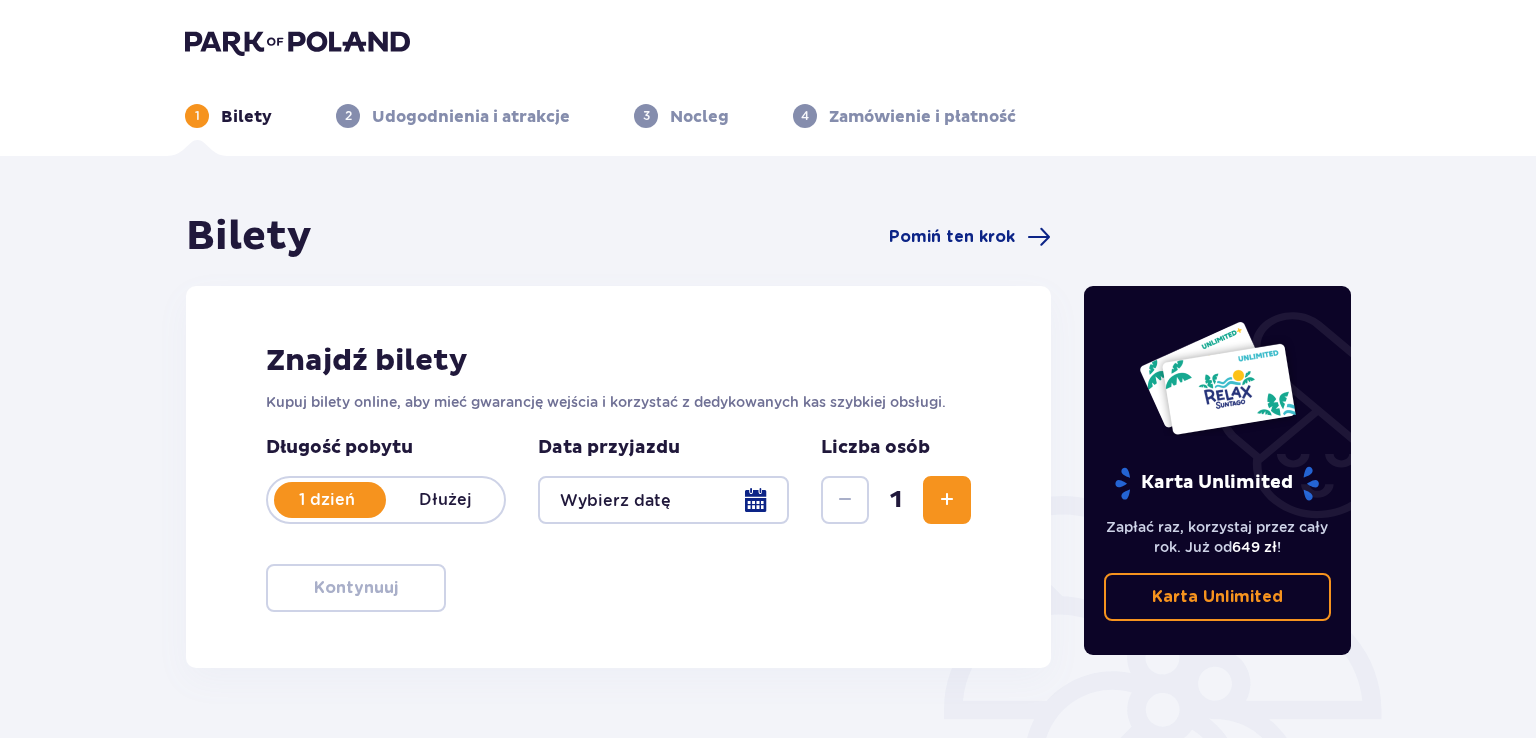 type on "10.08.25" 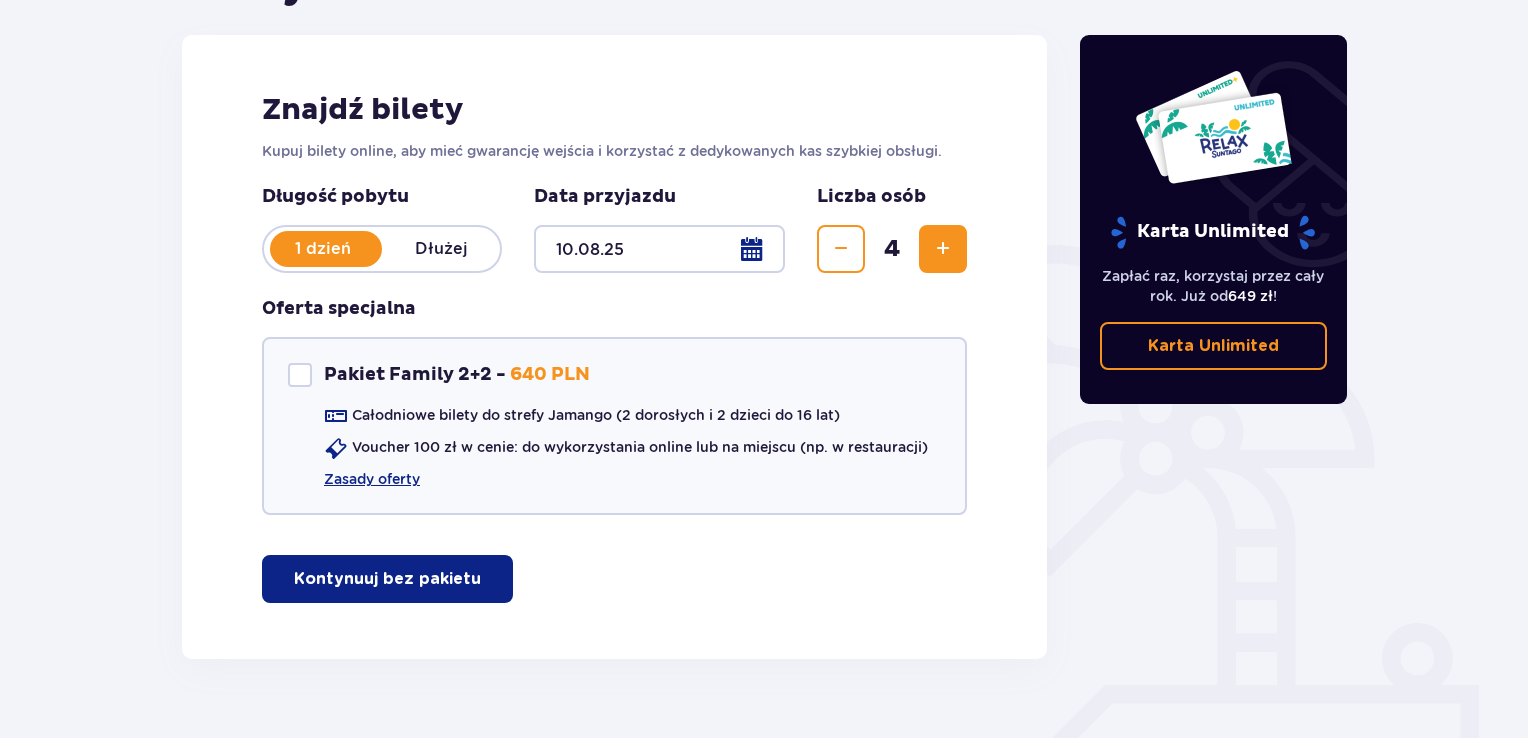scroll, scrollTop: 252, scrollLeft: 0, axis: vertical 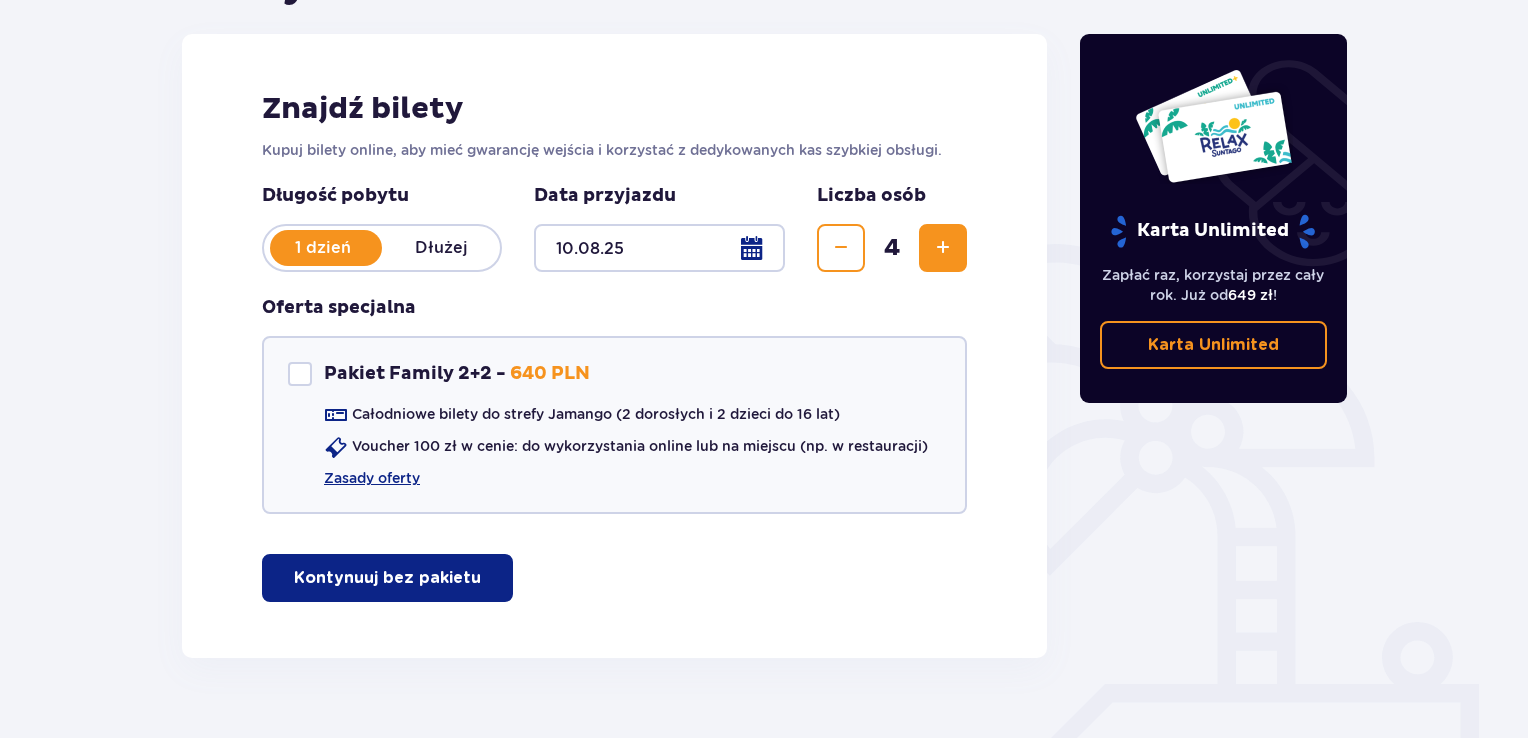 click on "Kontynuuj bez pakietu" at bounding box center [387, 578] 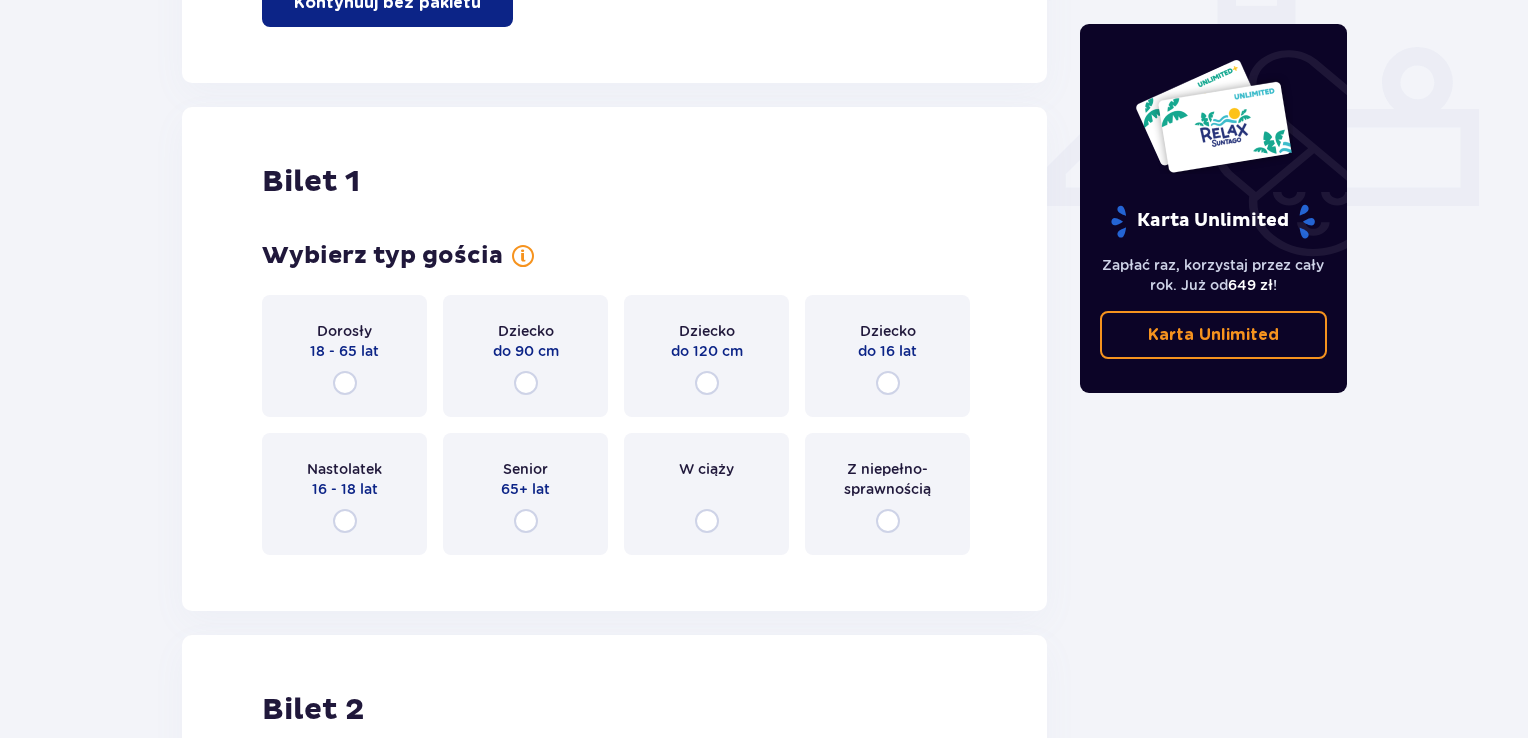 scroll, scrollTop: 909, scrollLeft: 0, axis: vertical 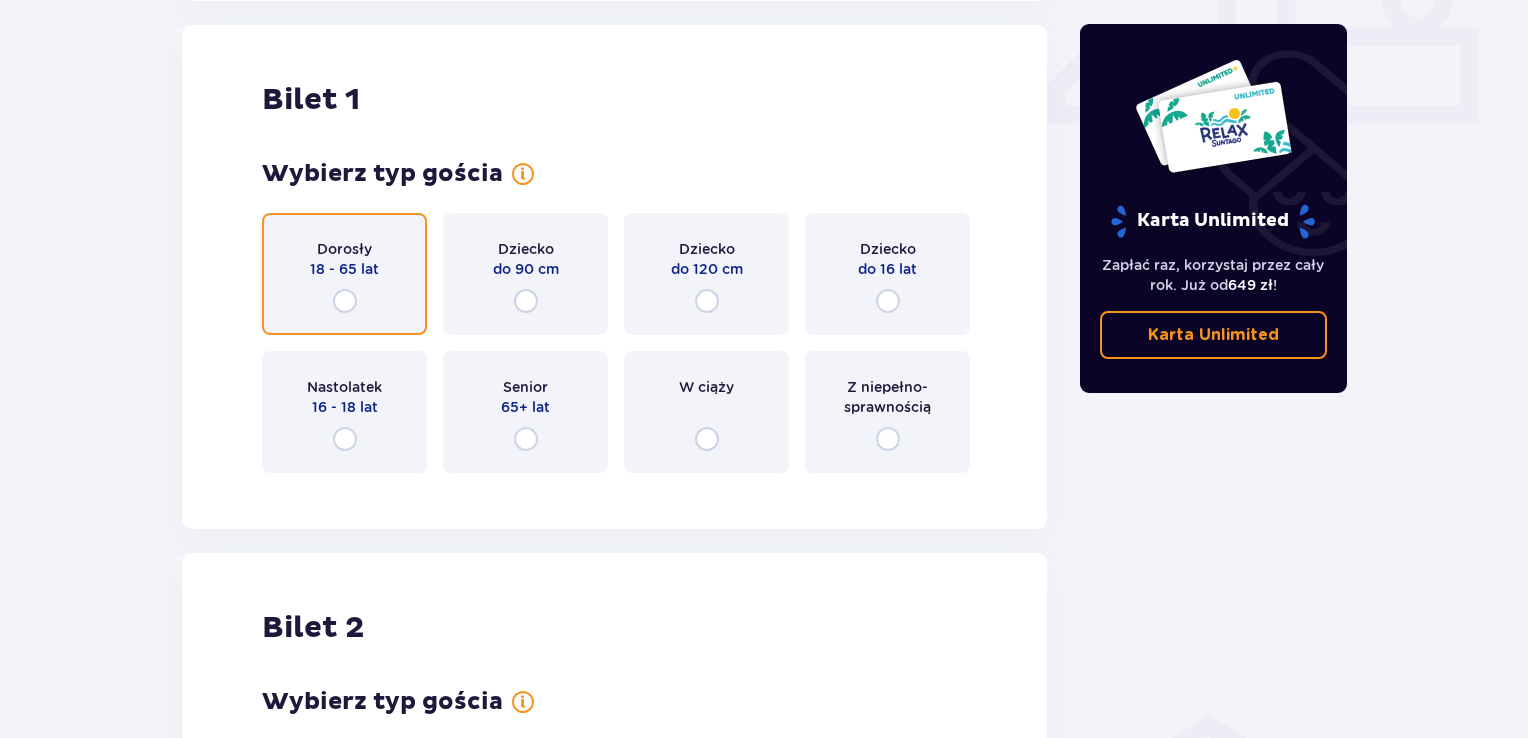 click at bounding box center (345, 301) 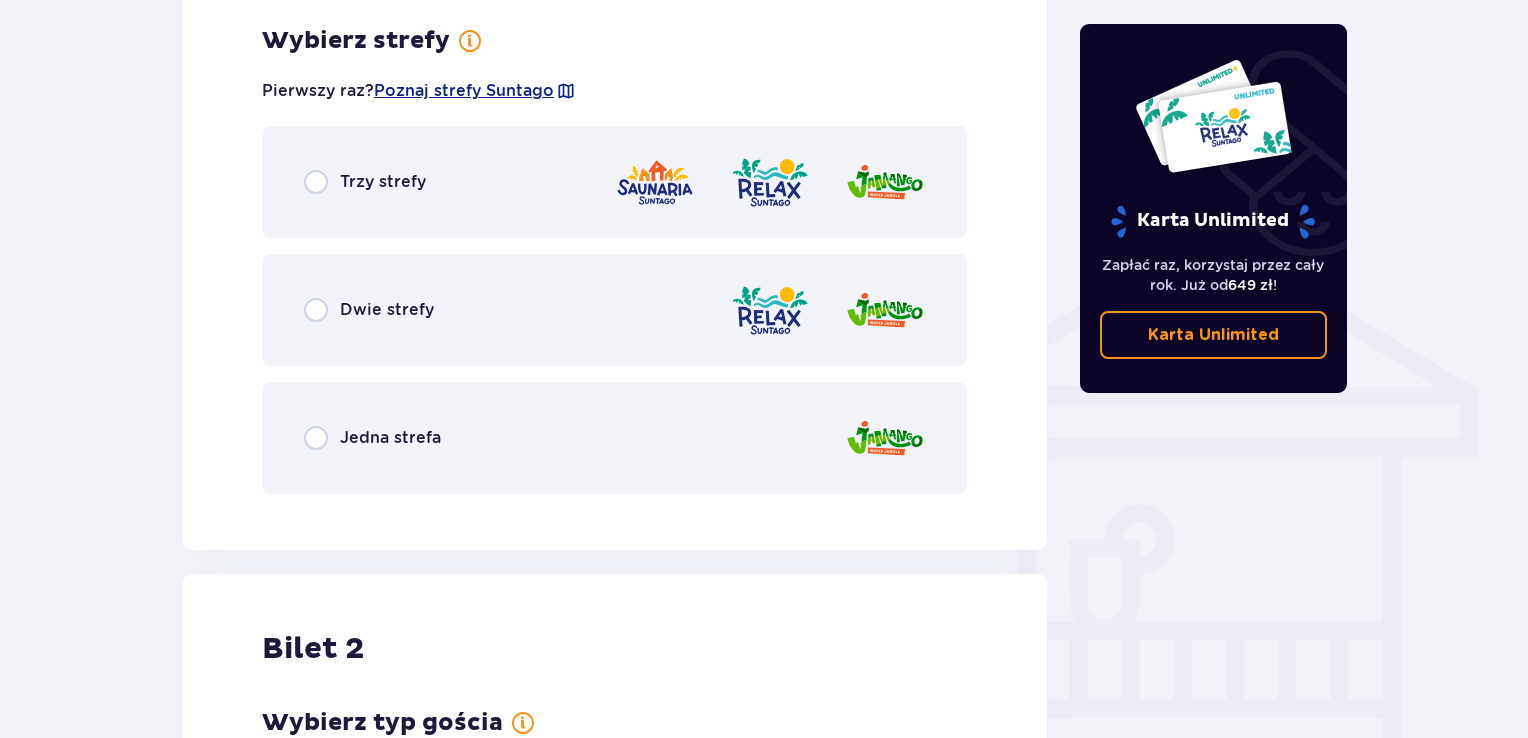 scroll, scrollTop: 1397, scrollLeft: 0, axis: vertical 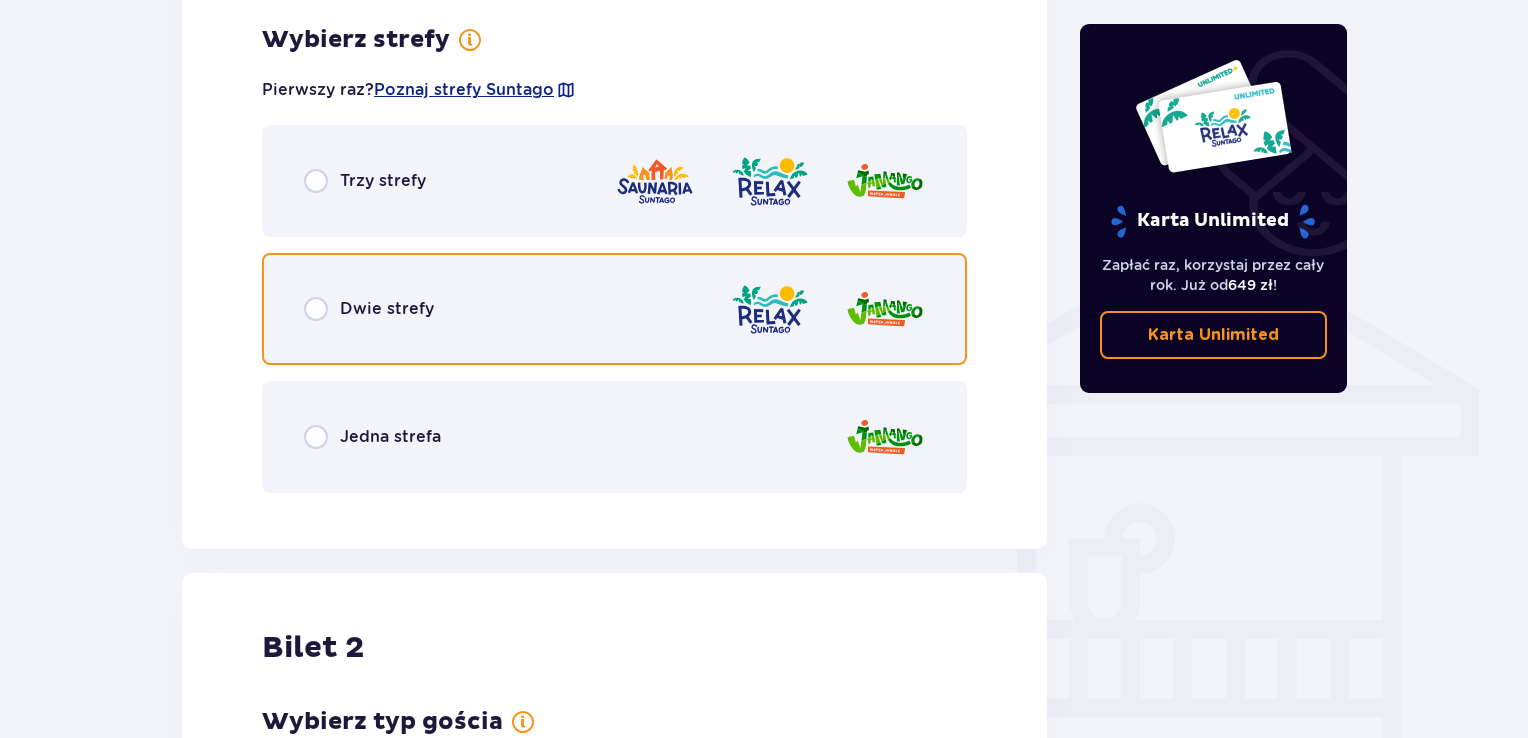 click at bounding box center (316, 309) 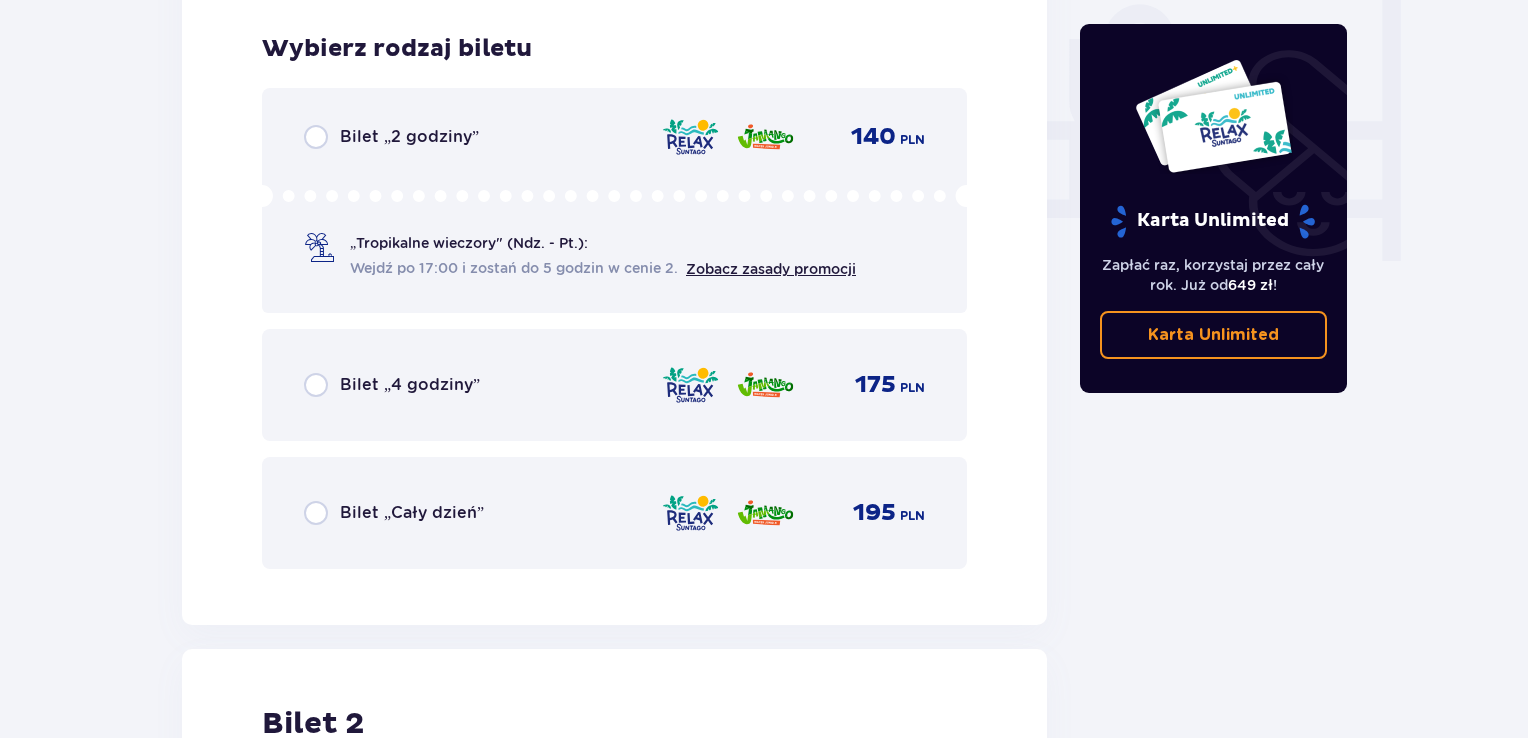scroll, scrollTop: 1905, scrollLeft: 0, axis: vertical 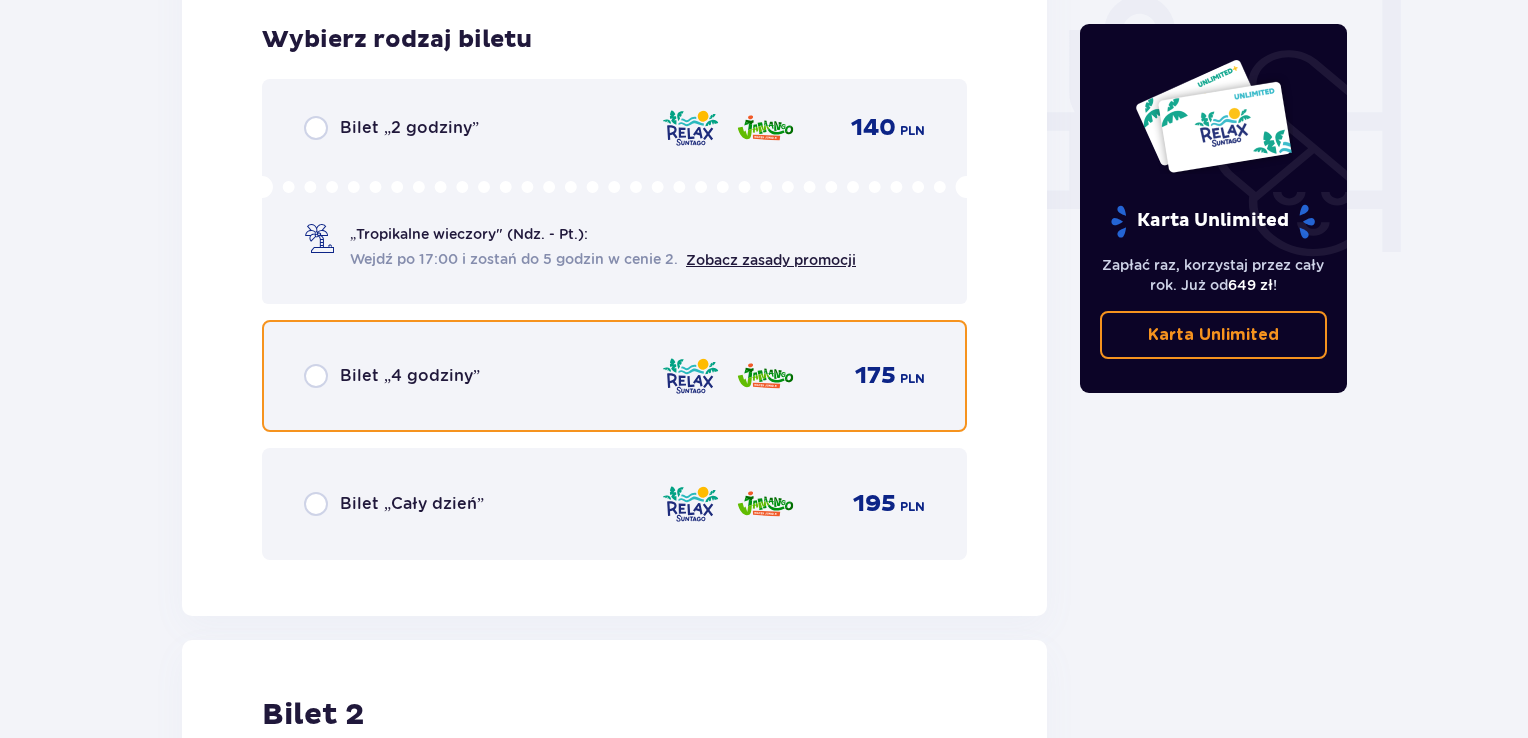 click at bounding box center (316, 376) 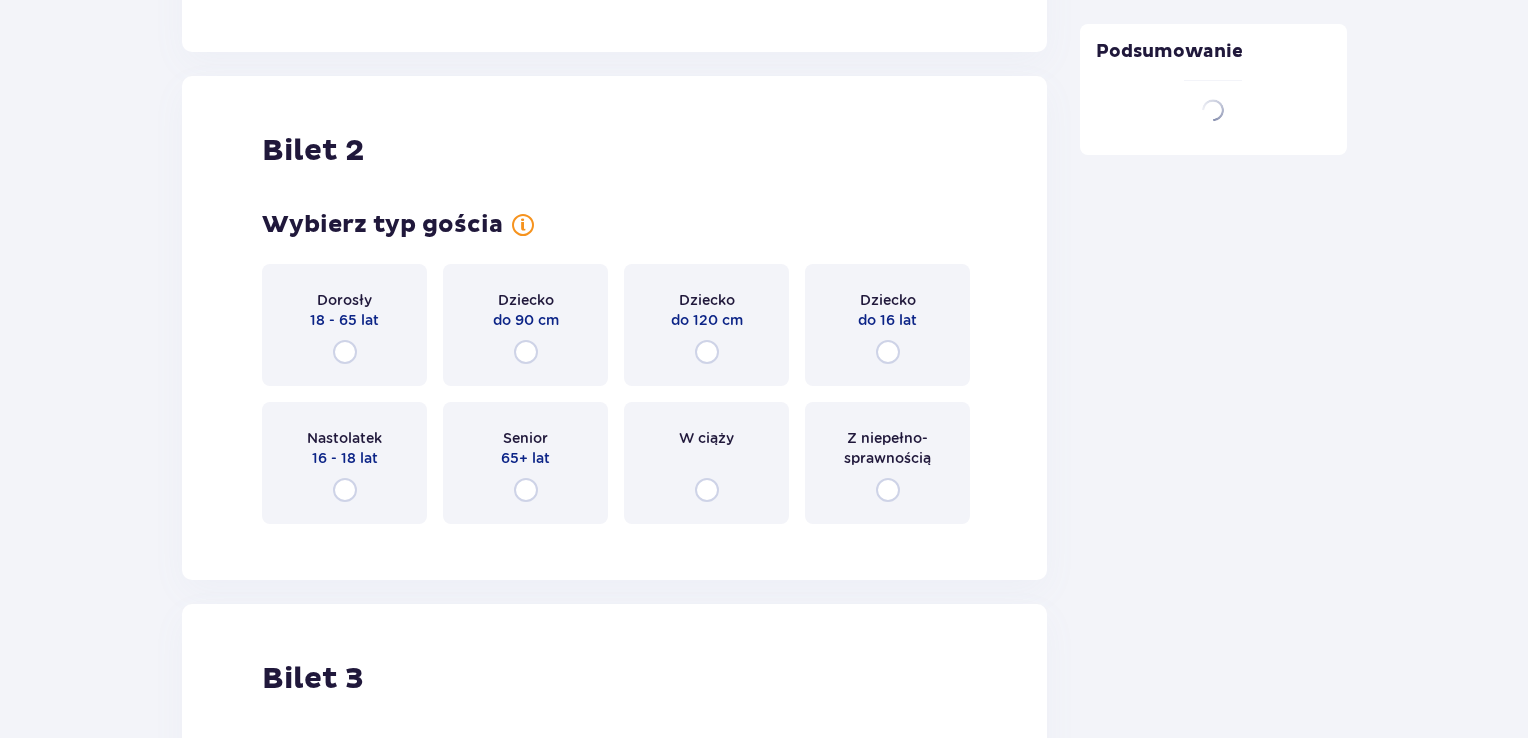 scroll, scrollTop: 2519, scrollLeft: 0, axis: vertical 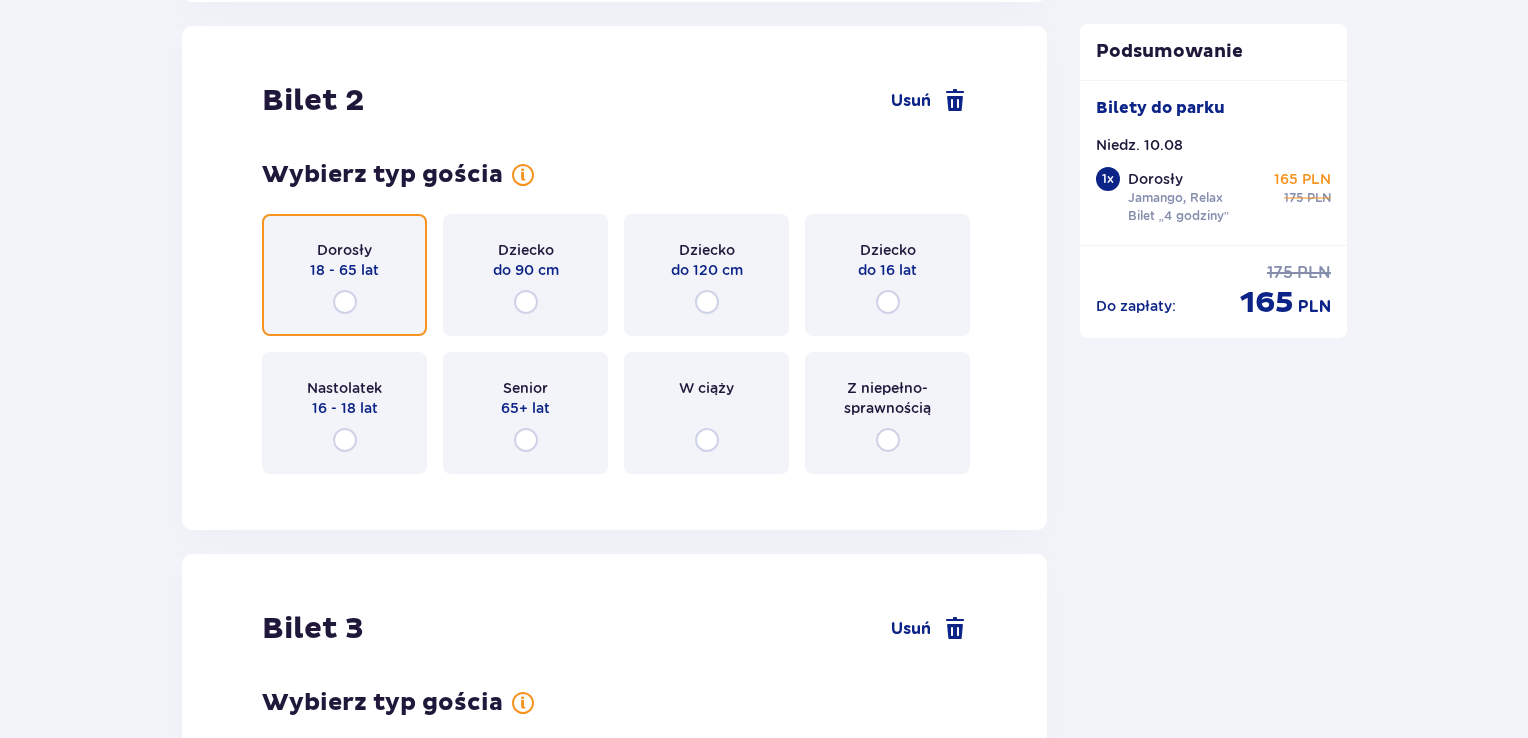 click at bounding box center [345, 302] 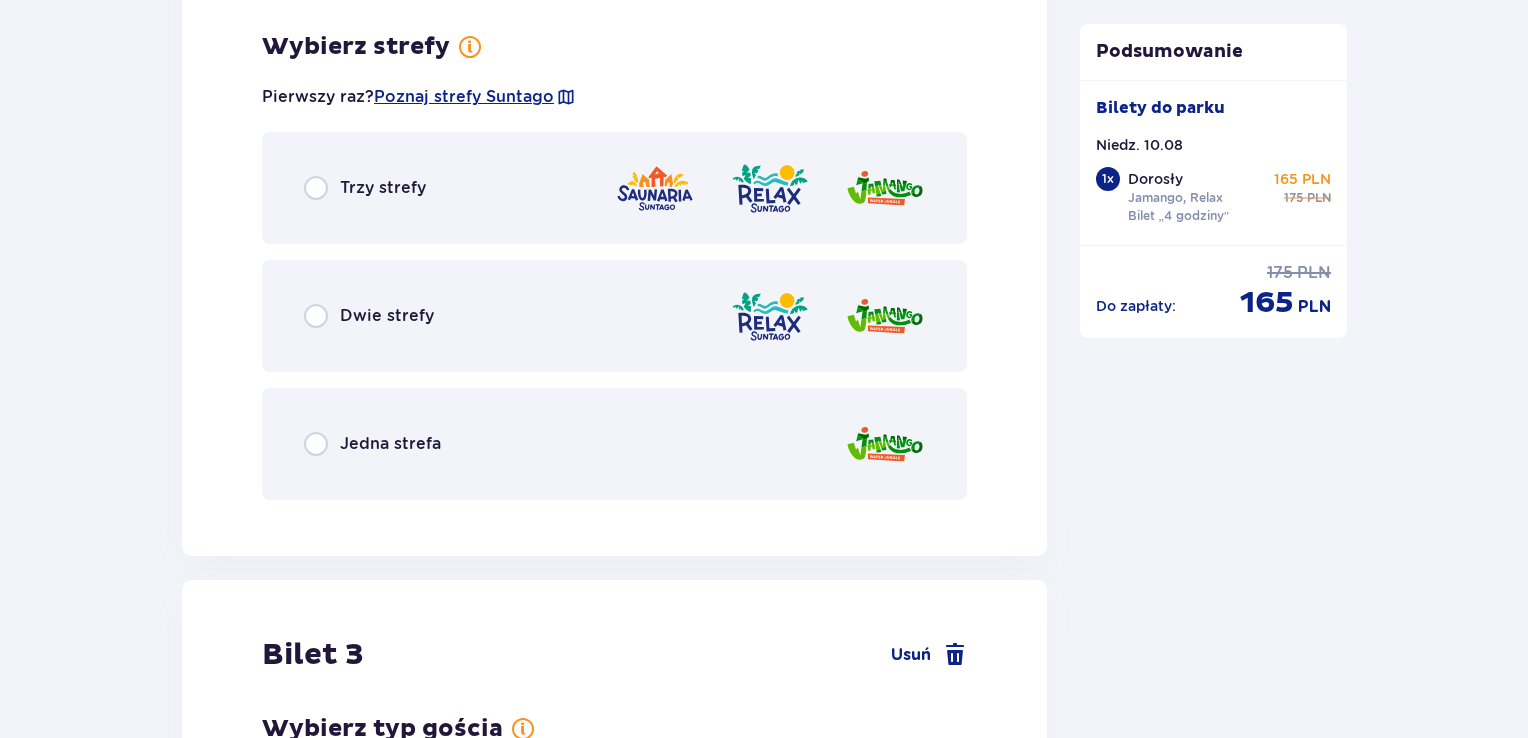 scroll, scrollTop: 3007, scrollLeft: 0, axis: vertical 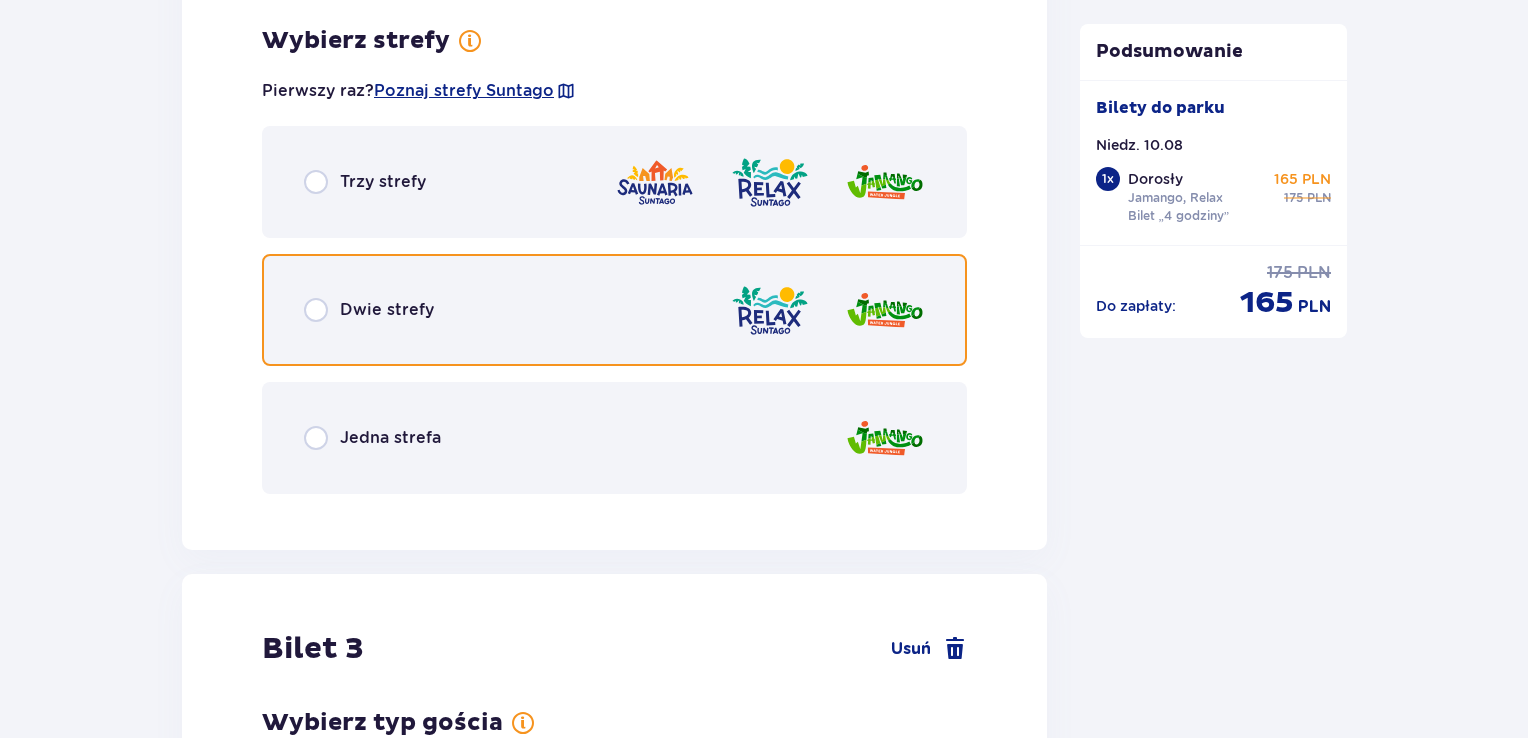 click at bounding box center (316, 310) 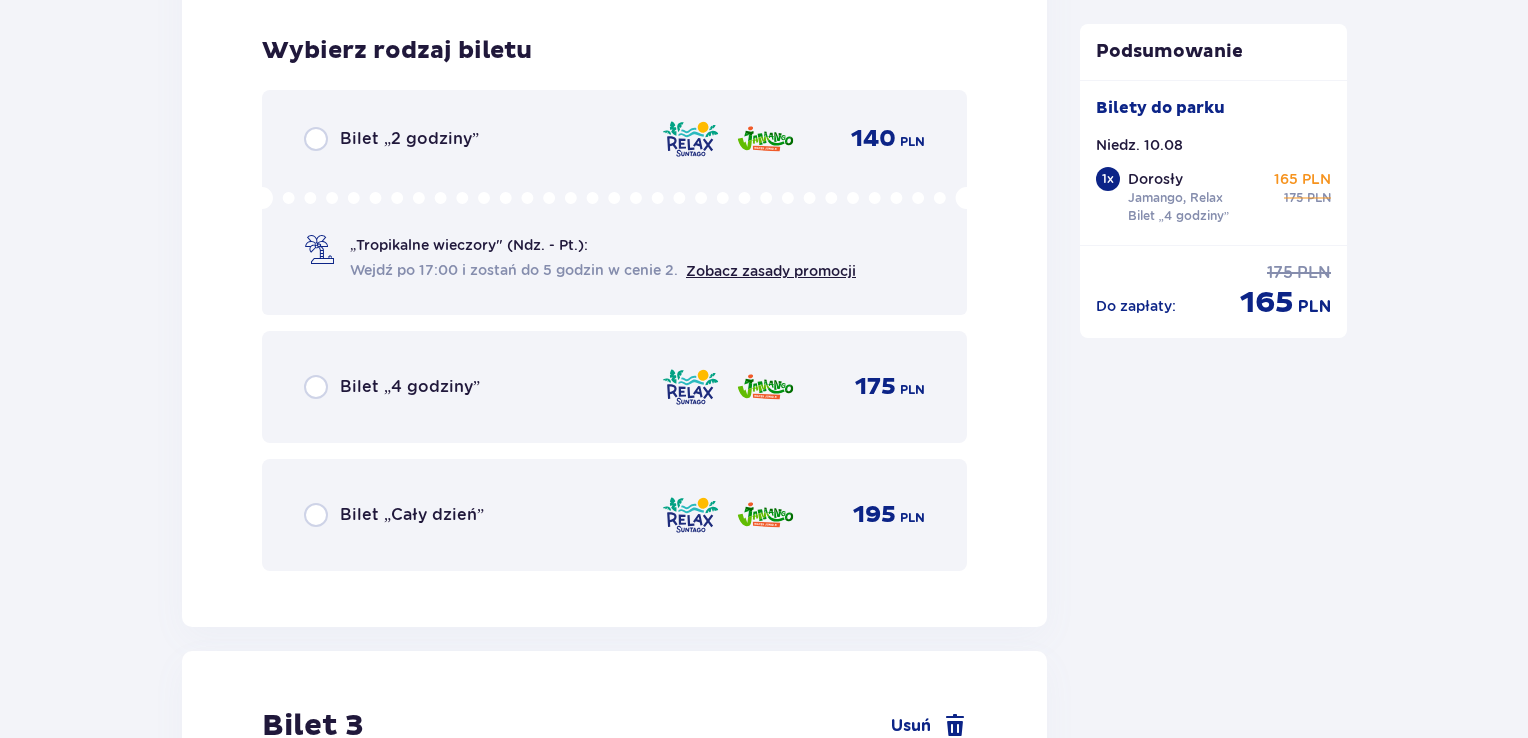 scroll, scrollTop: 3515, scrollLeft: 0, axis: vertical 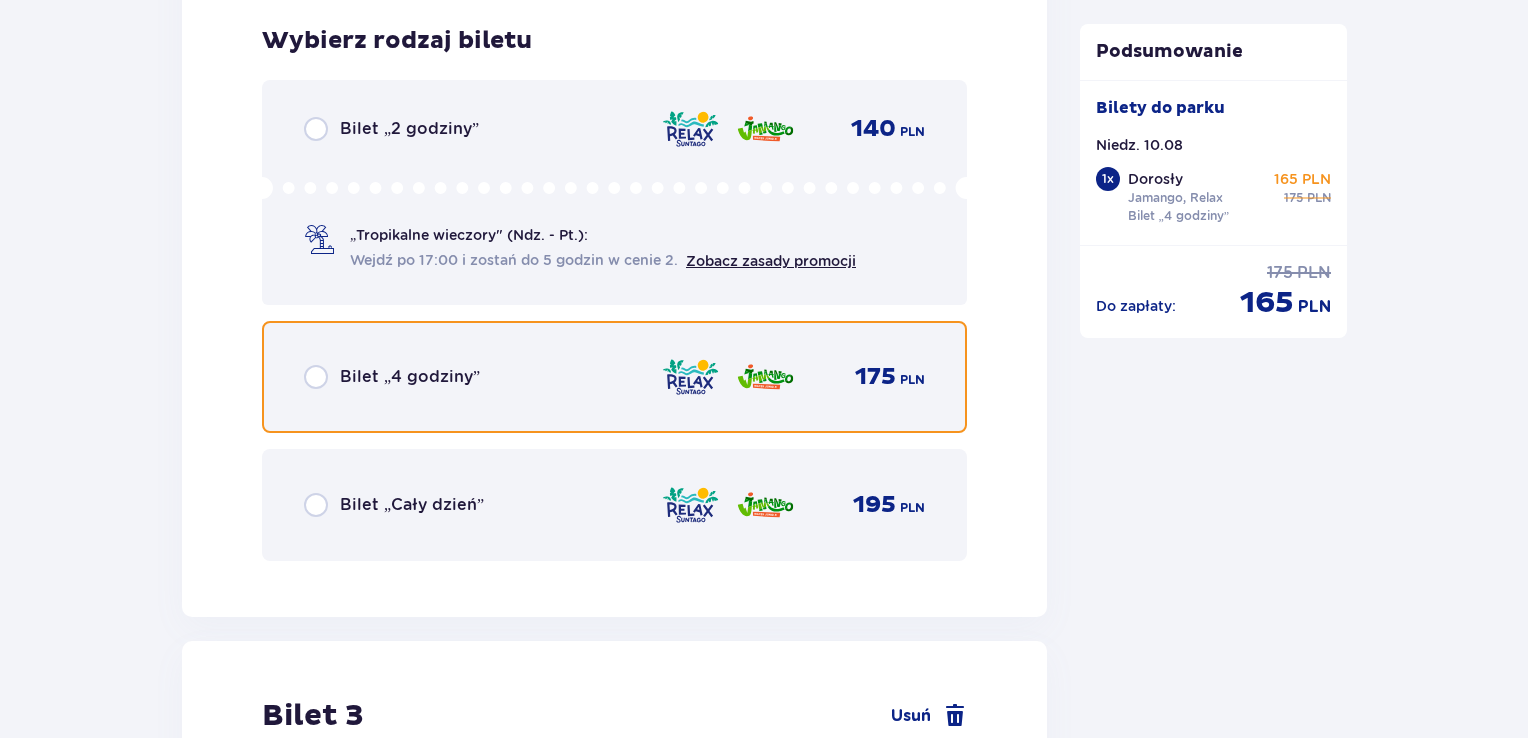 click at bounding box center [316, 377] 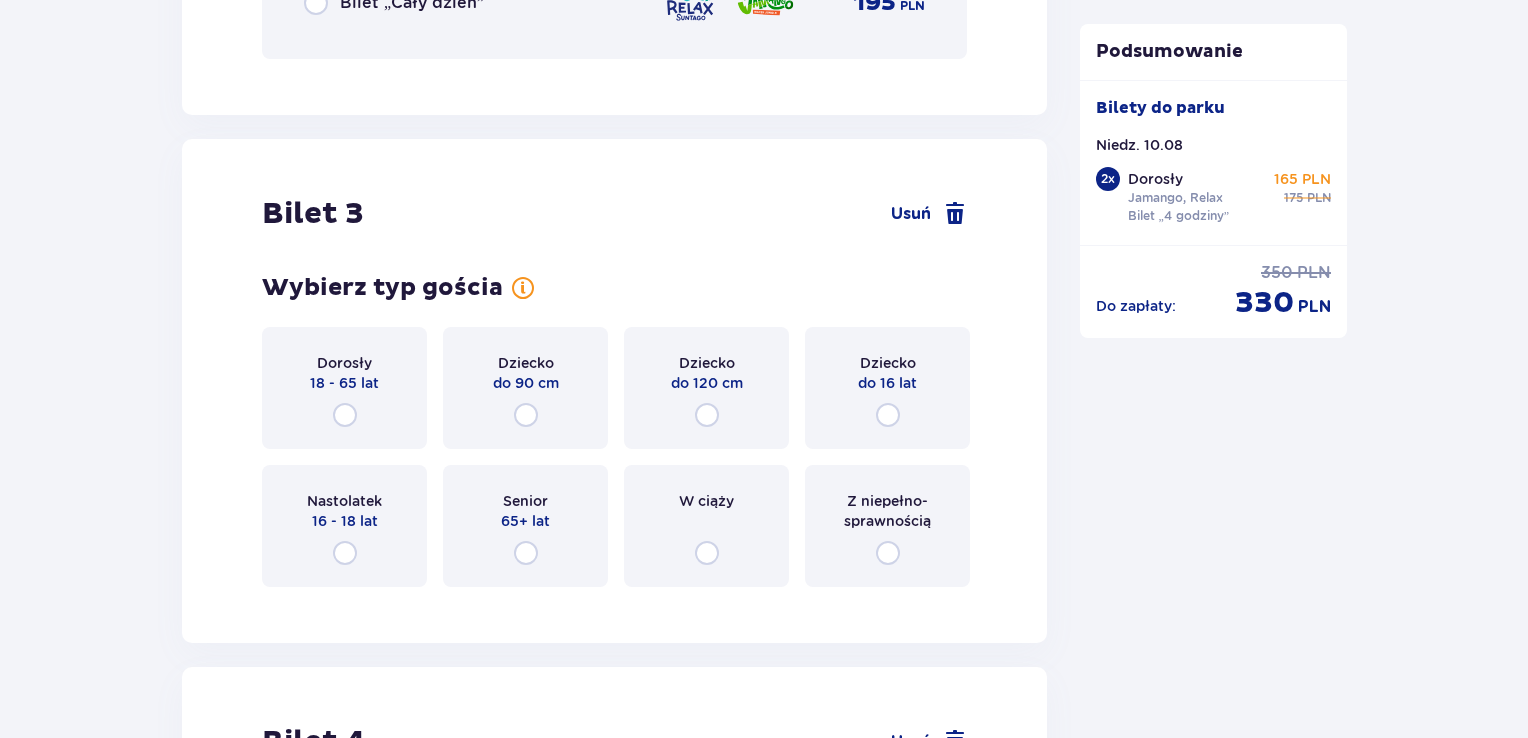 scroll, scrollTop: 4129, scrollLeft: 0, axis: vertical 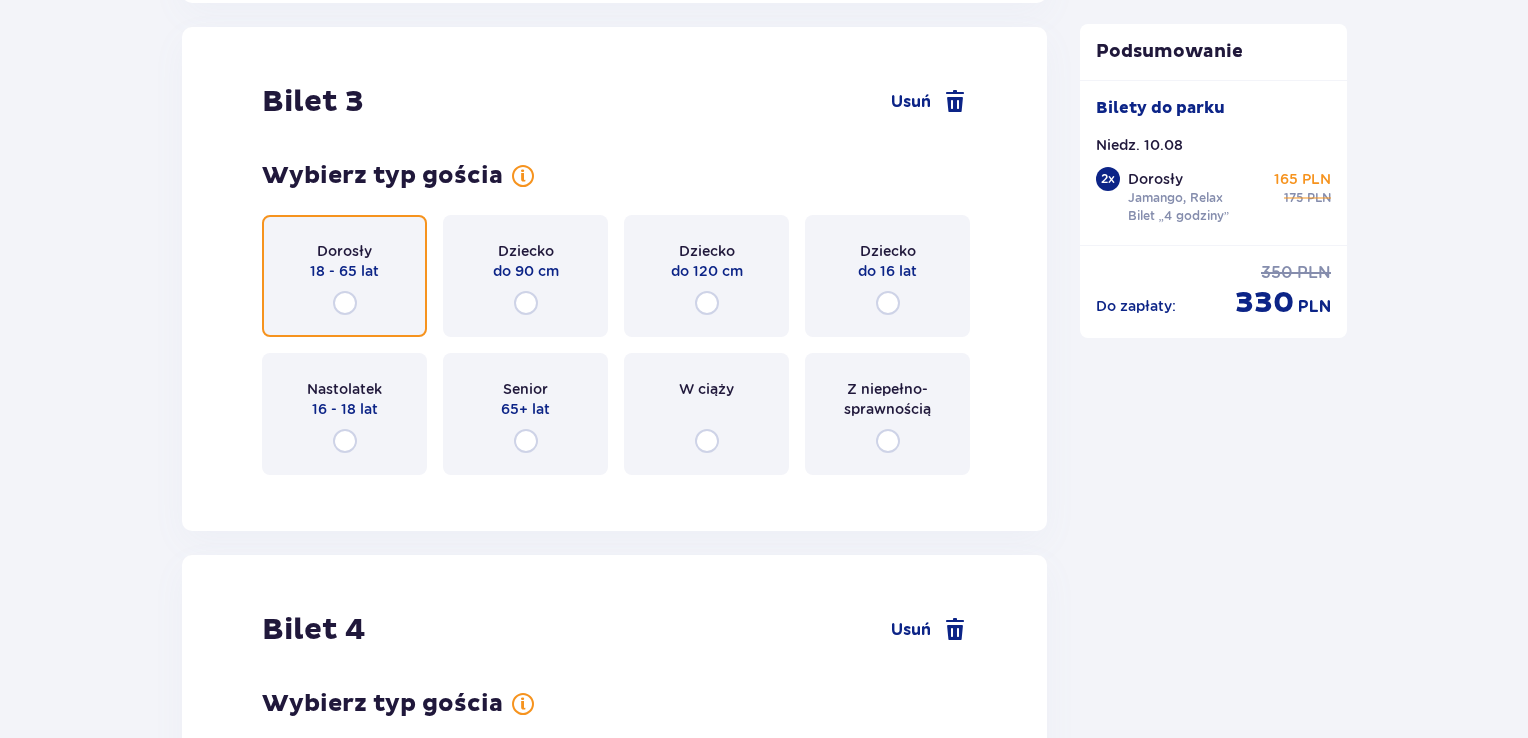 click at bounding box center (345, 303) 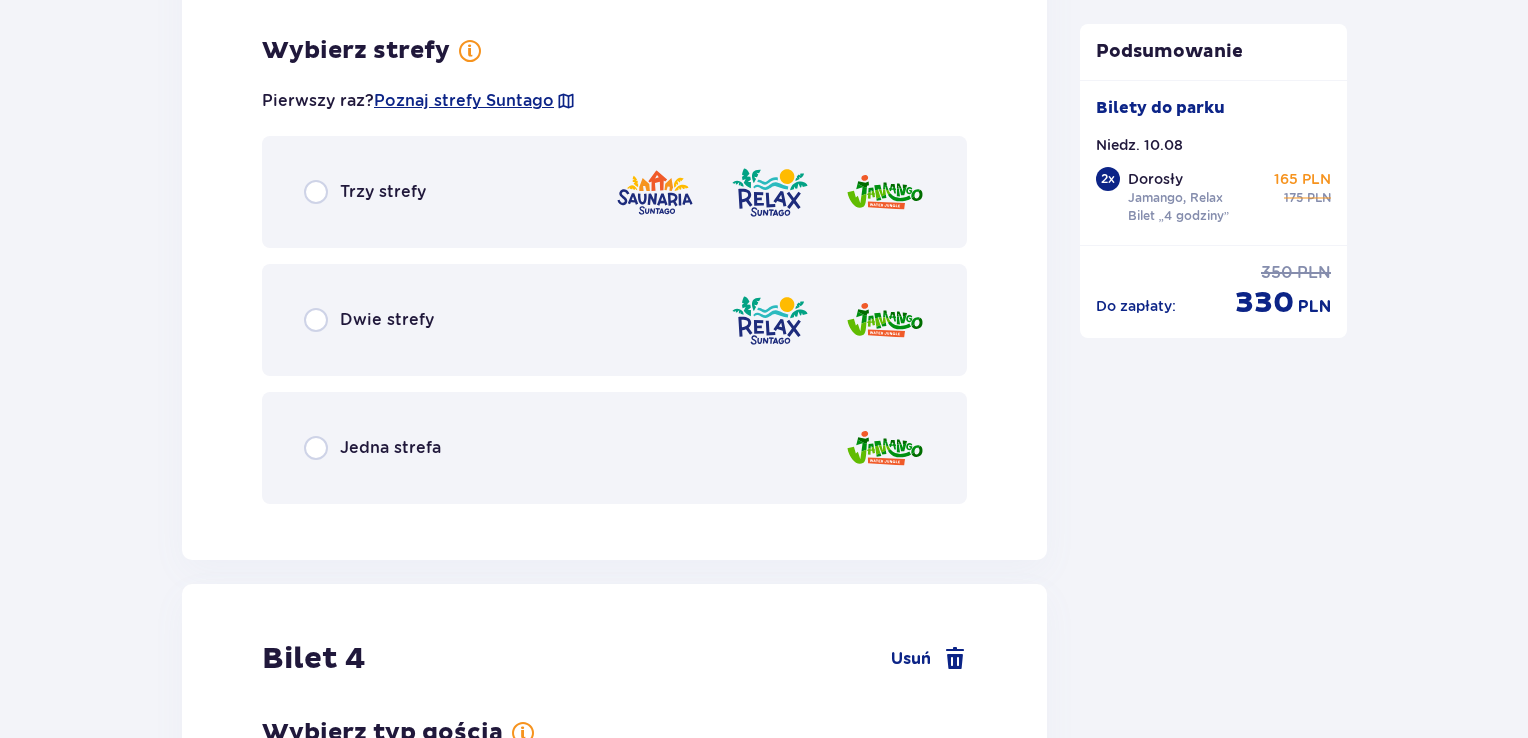 scroll, scrollTop: 4617, scrollLeft: 0, axis: vertical 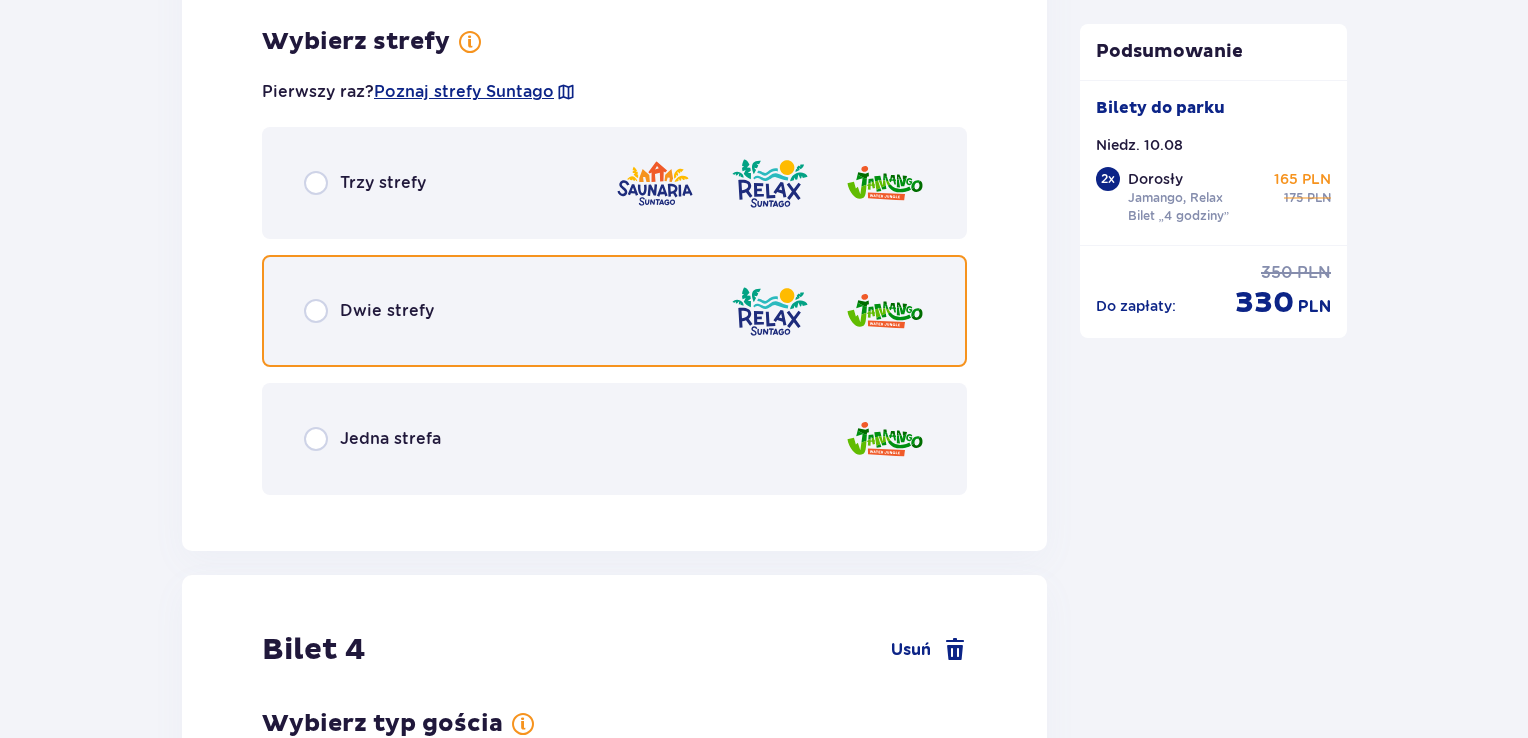 click at bounding box center [316, 311] 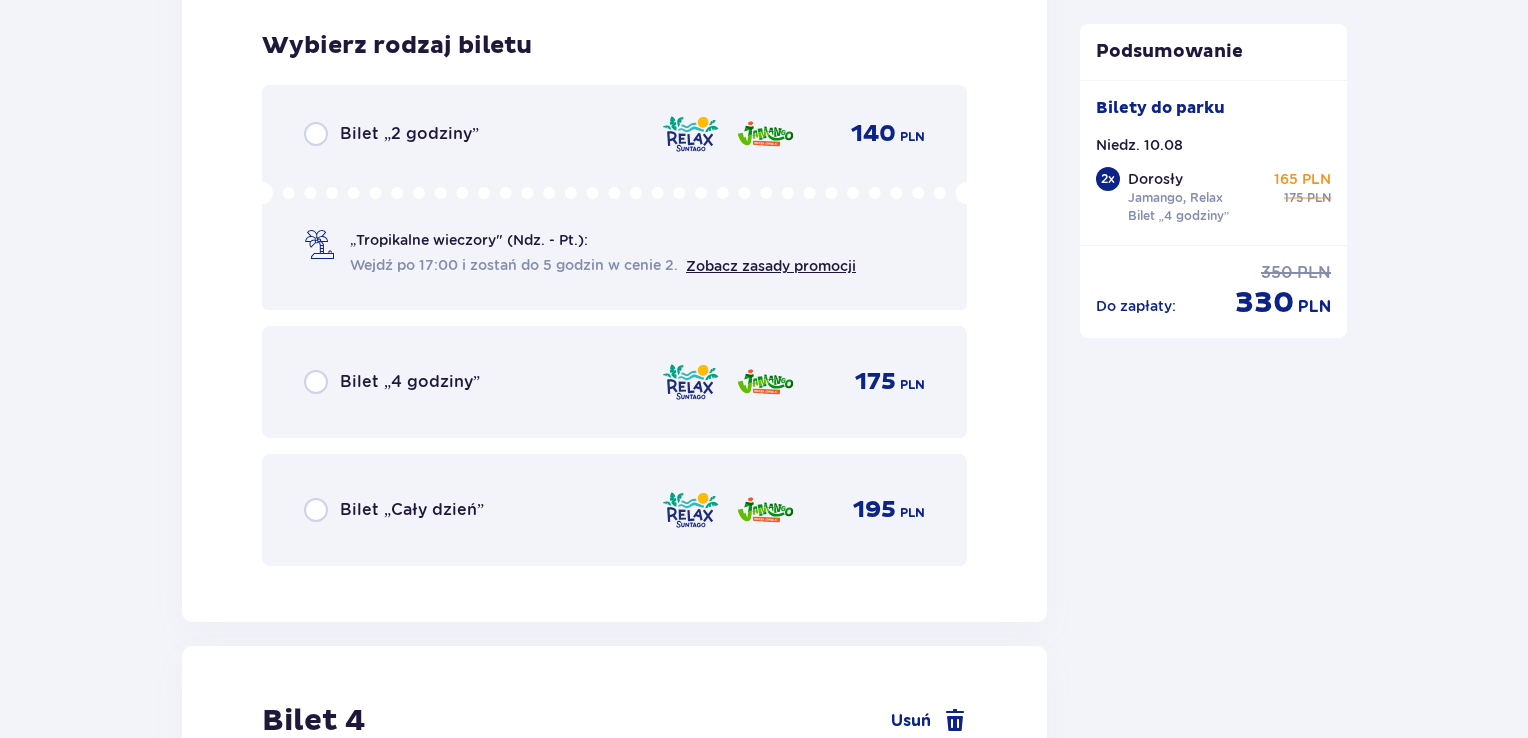 scroll, scrollTop: 5125, scrollLeft: 0, axis: vertical 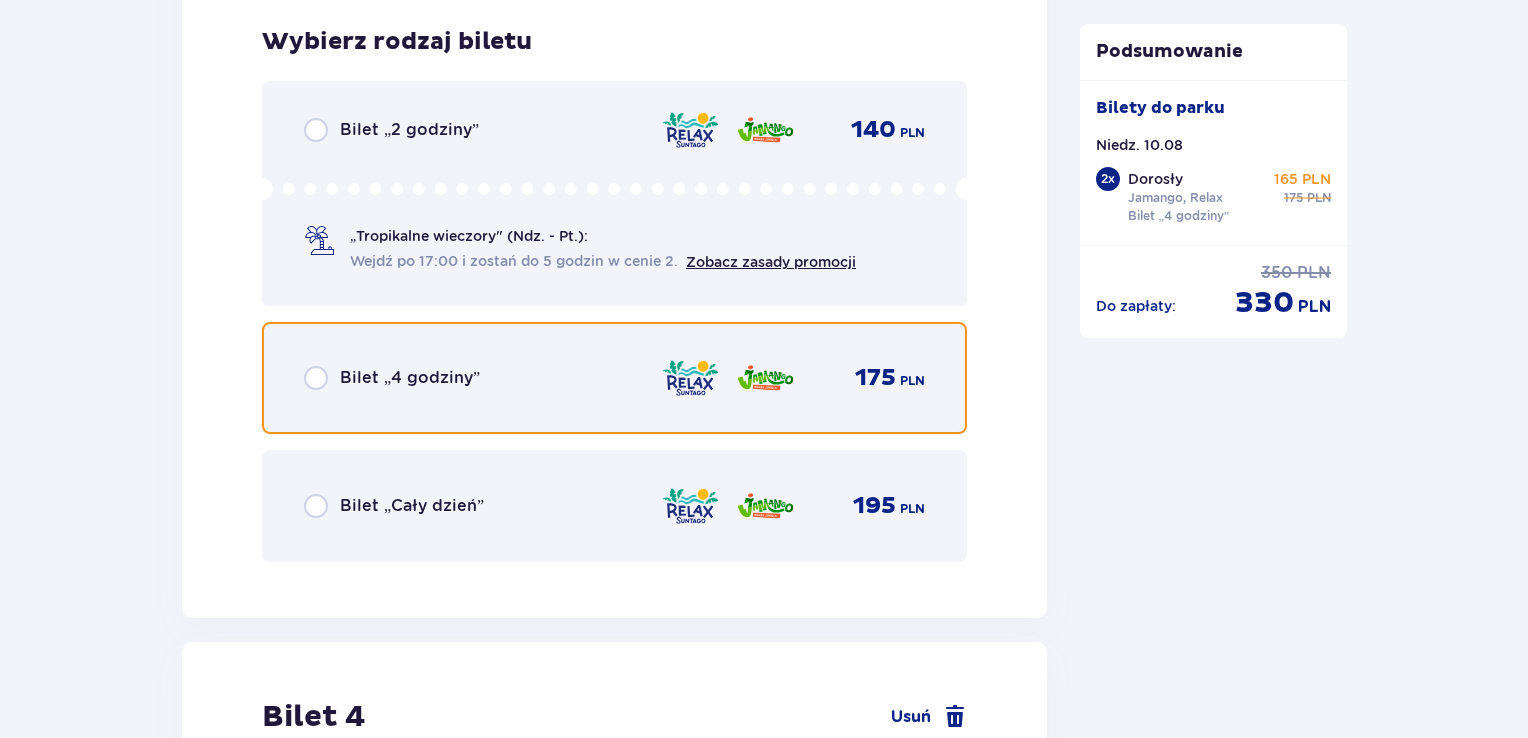 click at bounding box center [316, 378] 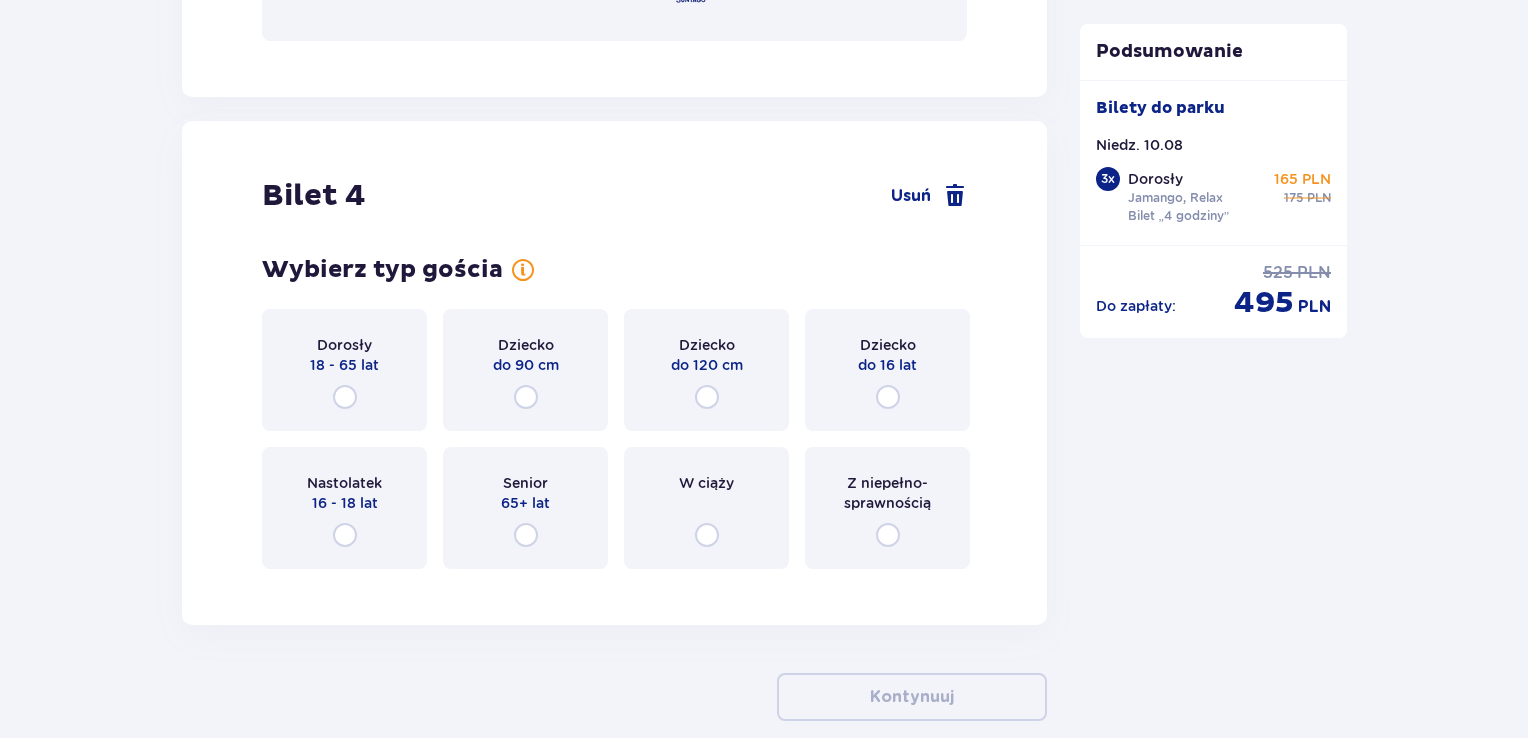 scroll, scrollTop: 5740, scrollLeft: 0, axis: vertical 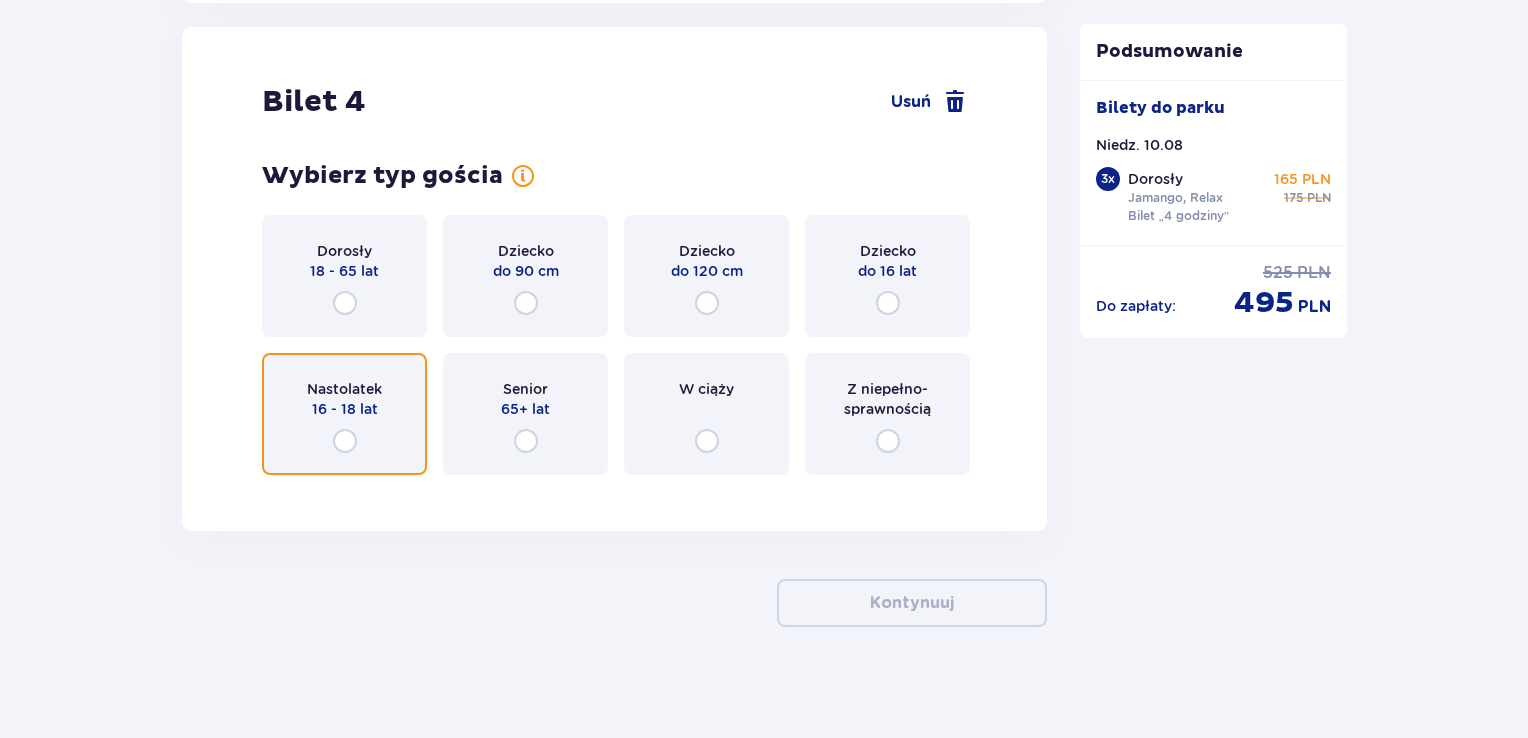 click at bounding box center [345, 441] 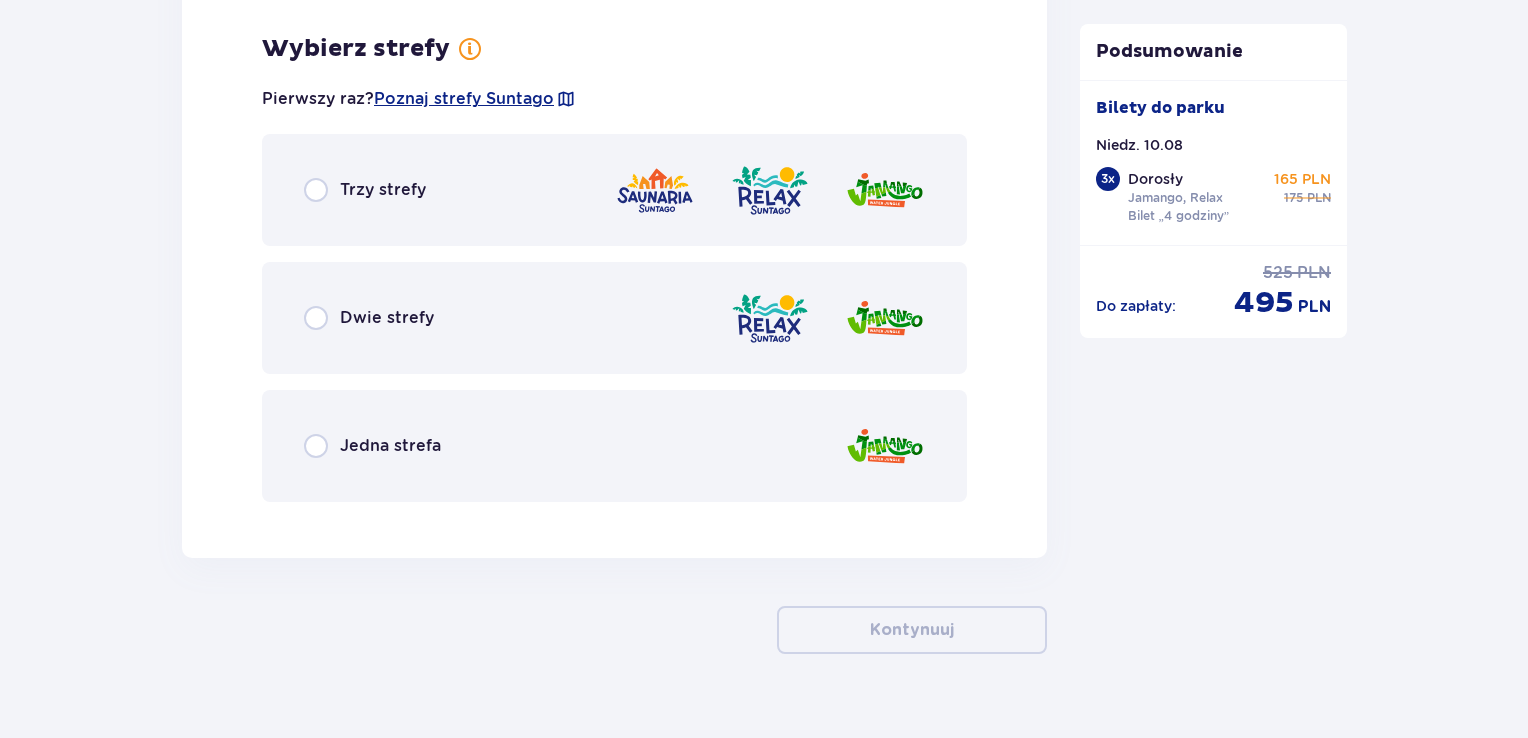scroll, scrollTop: 6228, scrollLeft: 0, axis: vertical 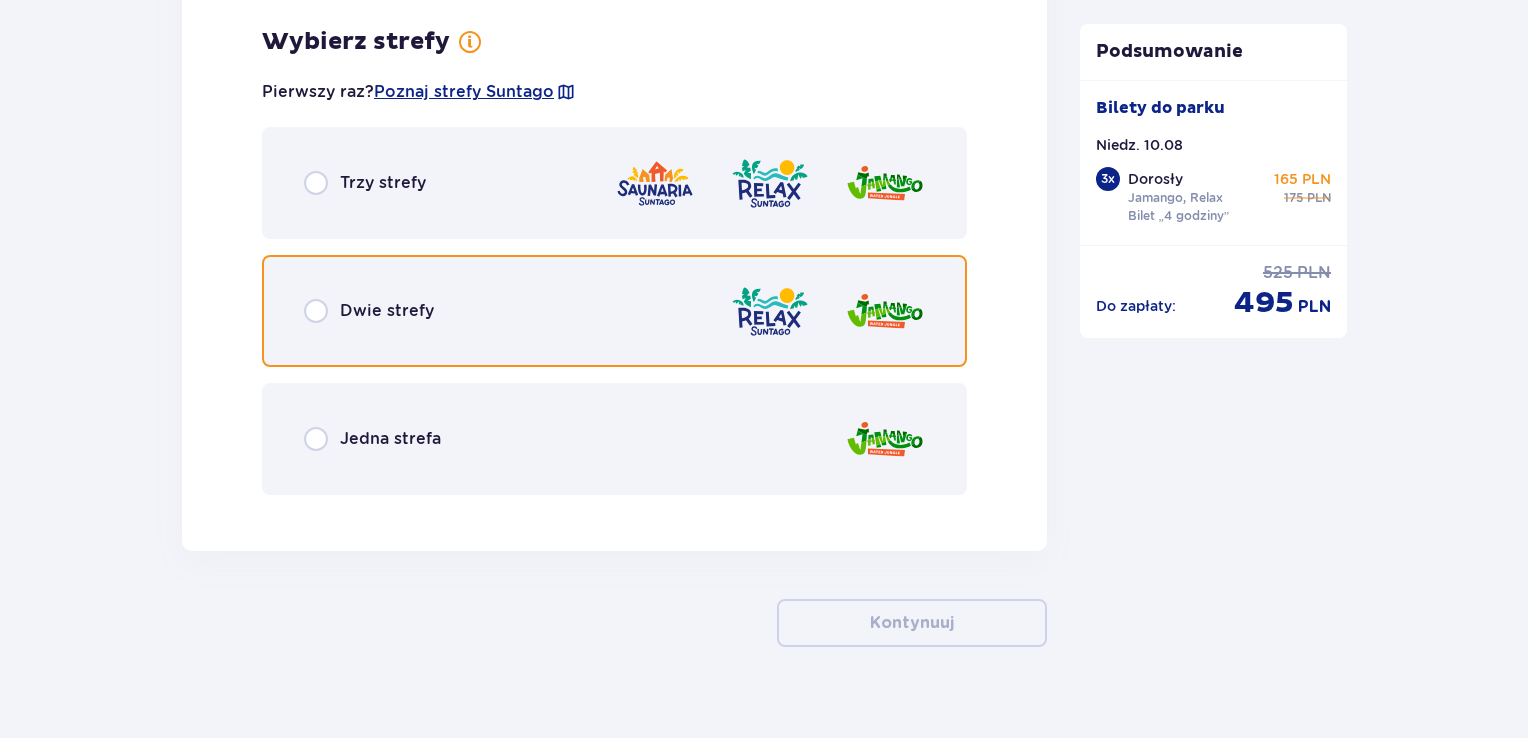 click at bounding box center [316, 311] 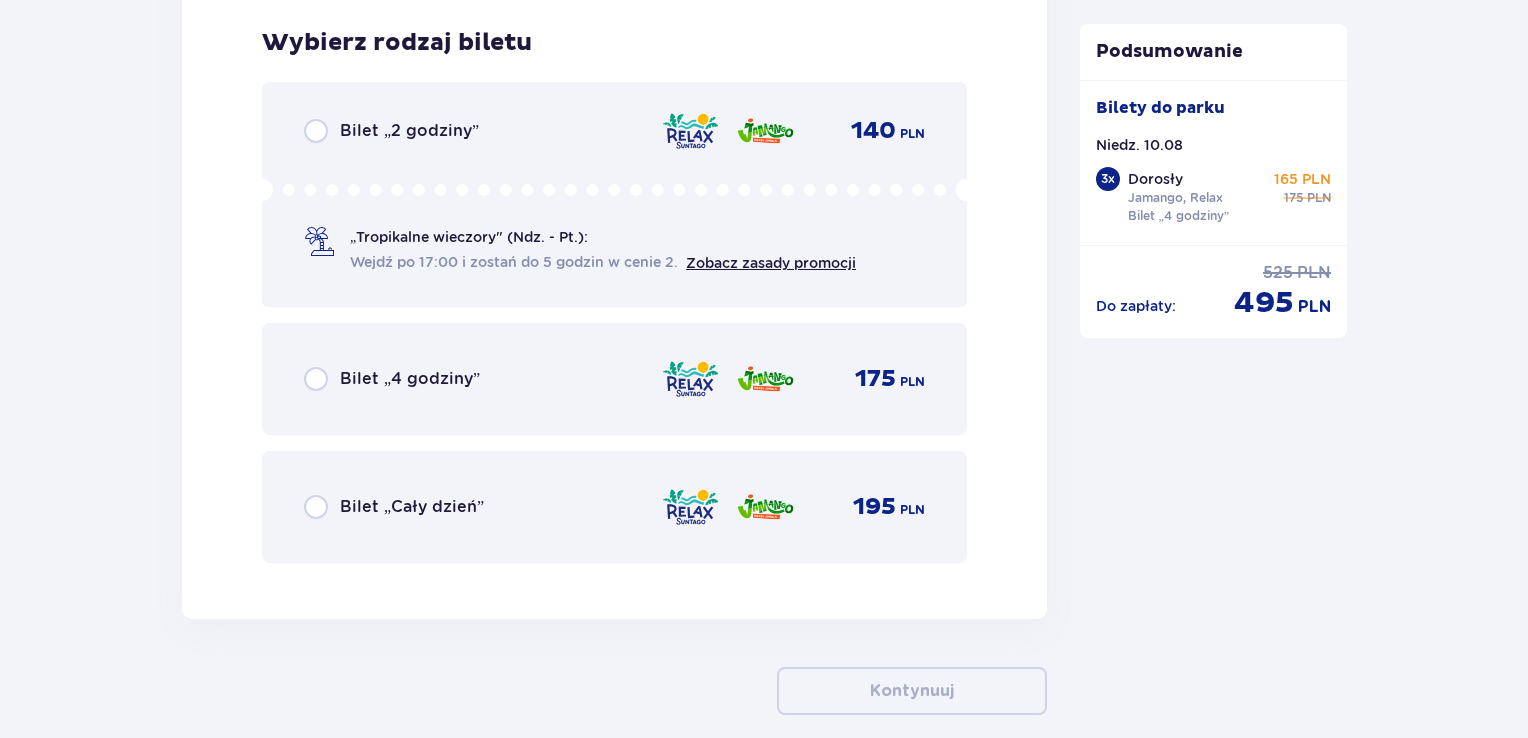scroll, scrollTop: 6736, scrollLeft: 0, axis: vertical 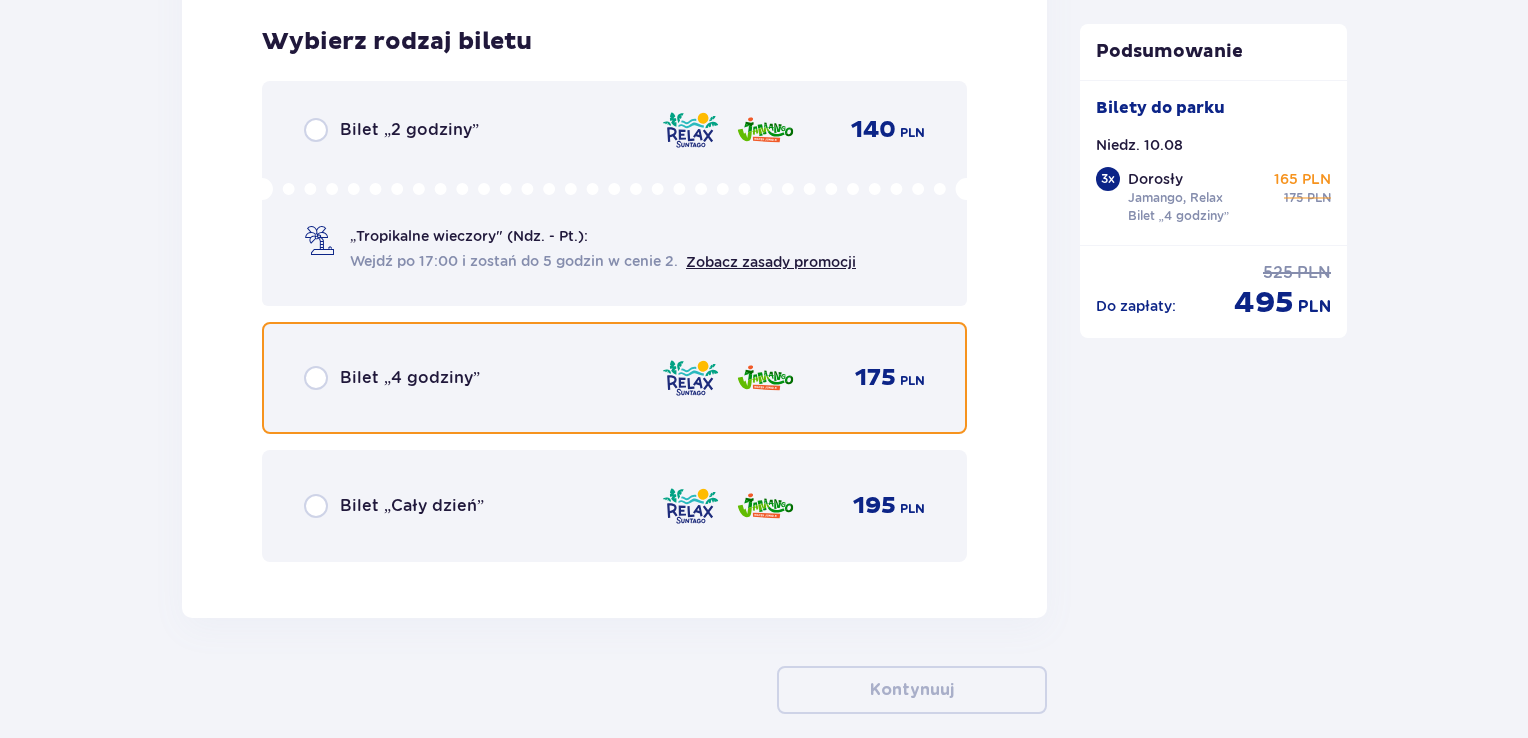 click at bounding box center [316, 378] 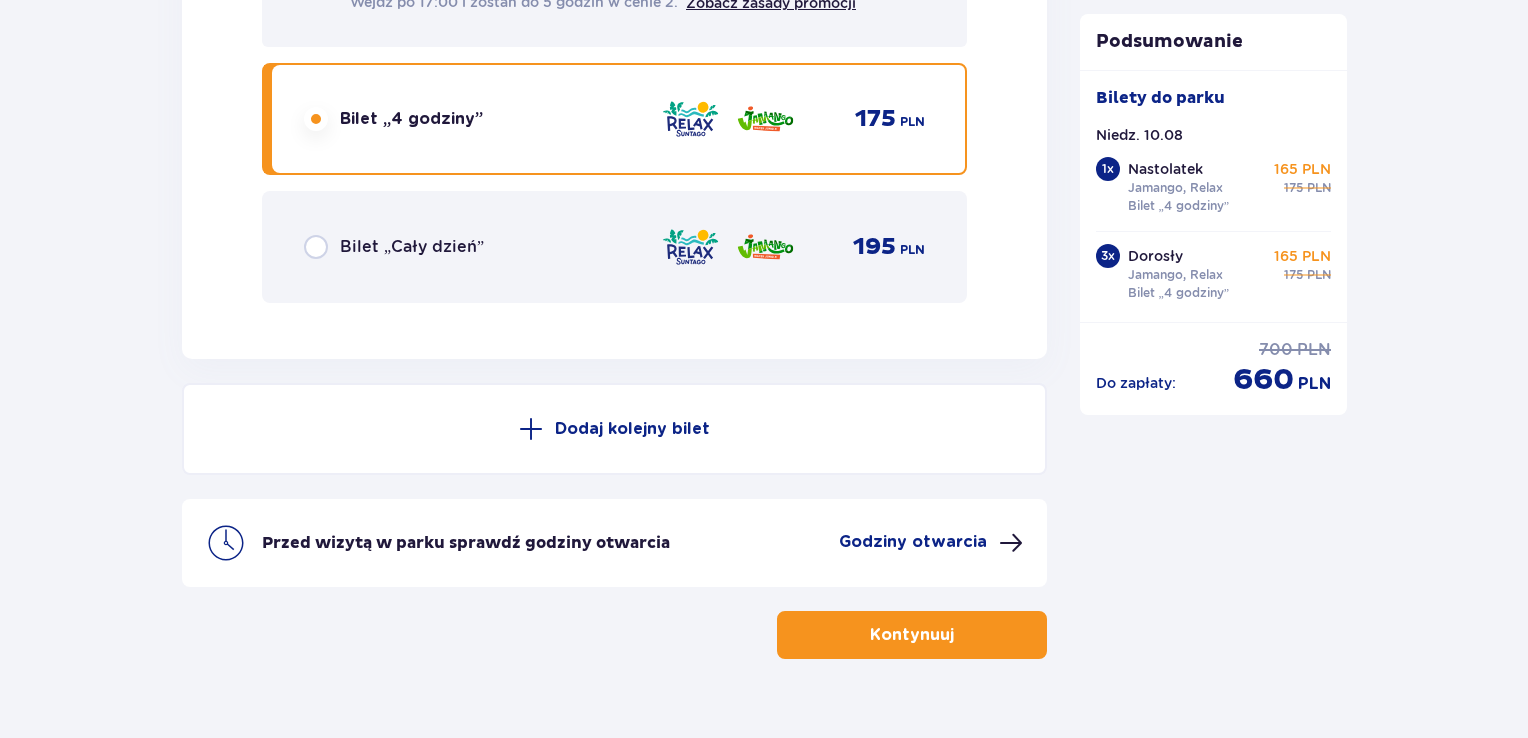 scroll, scrollTop: 7032, scrollLeft: 0, axis: vertical 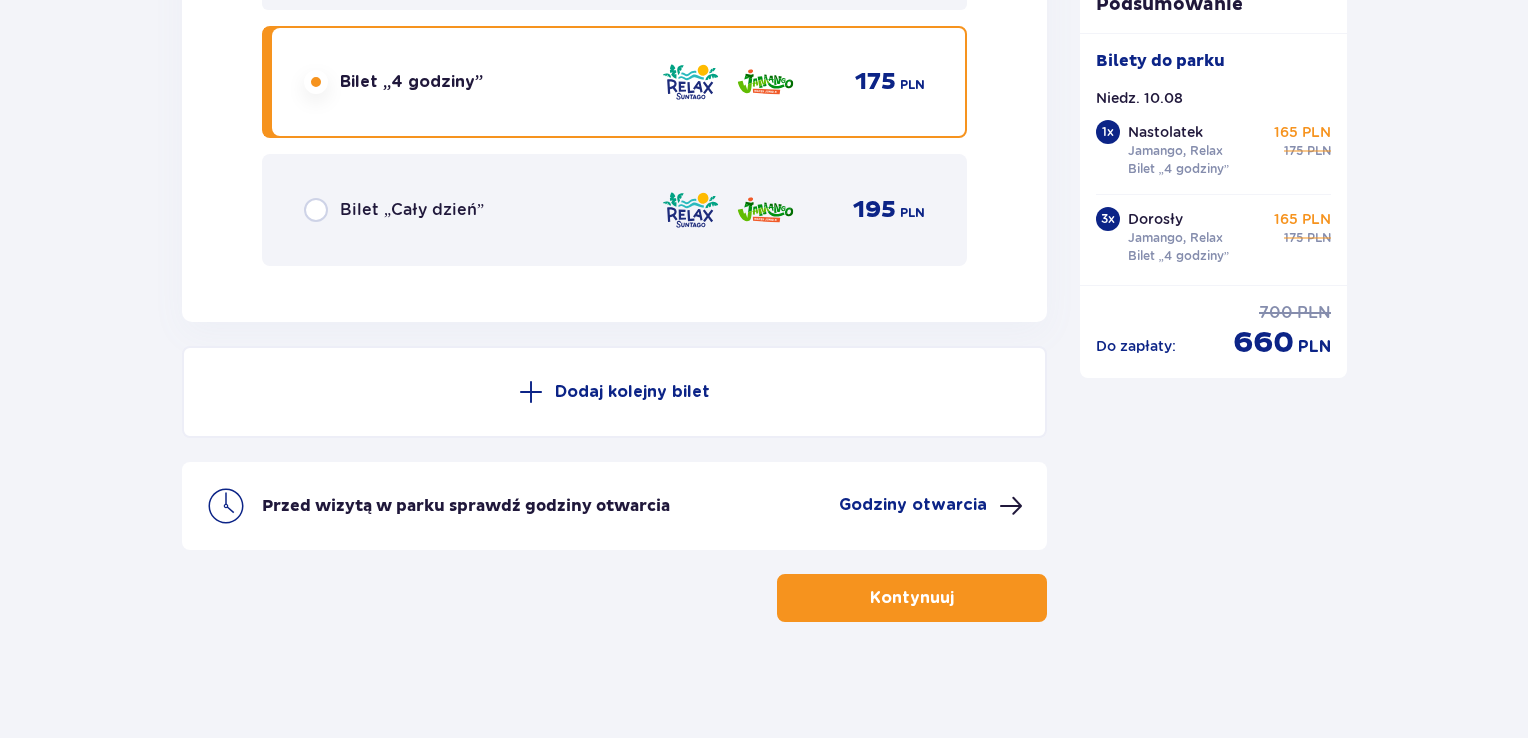 click on "Kontynuuj" at bounding box center [912, 598] 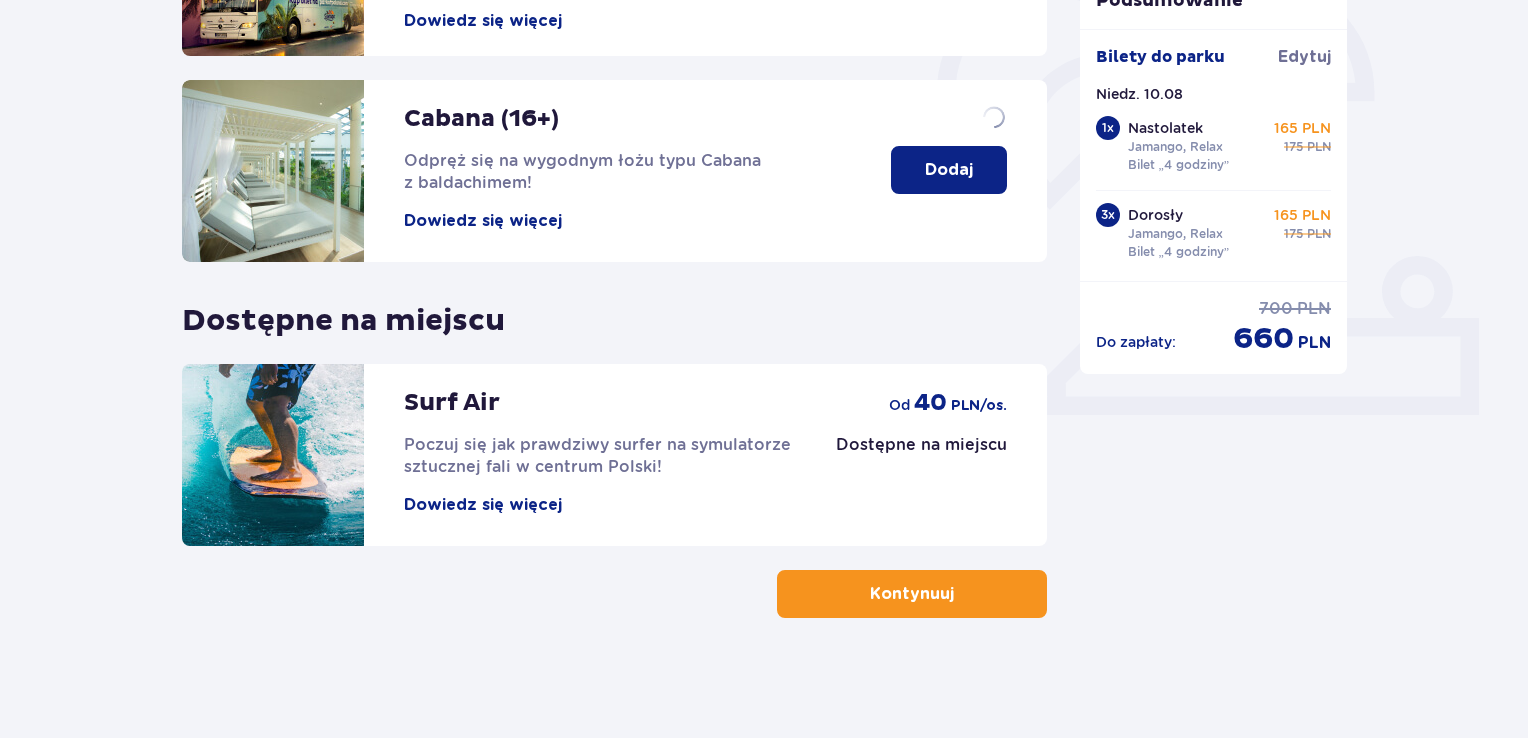 scroll, scrollTop: 0, scrollLeft: 0, axis: both 